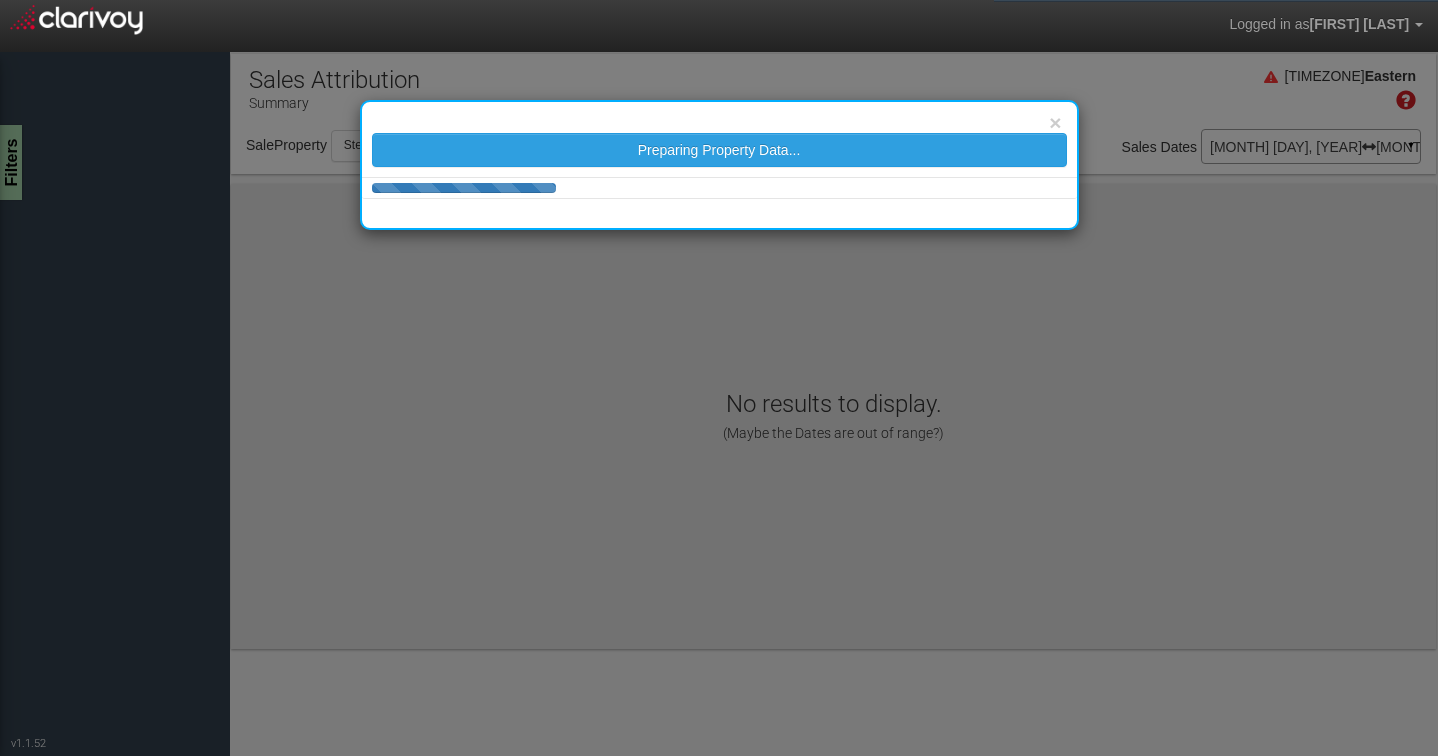 scroll, scrollTop: 0, scrollLeft: 0, axis: both 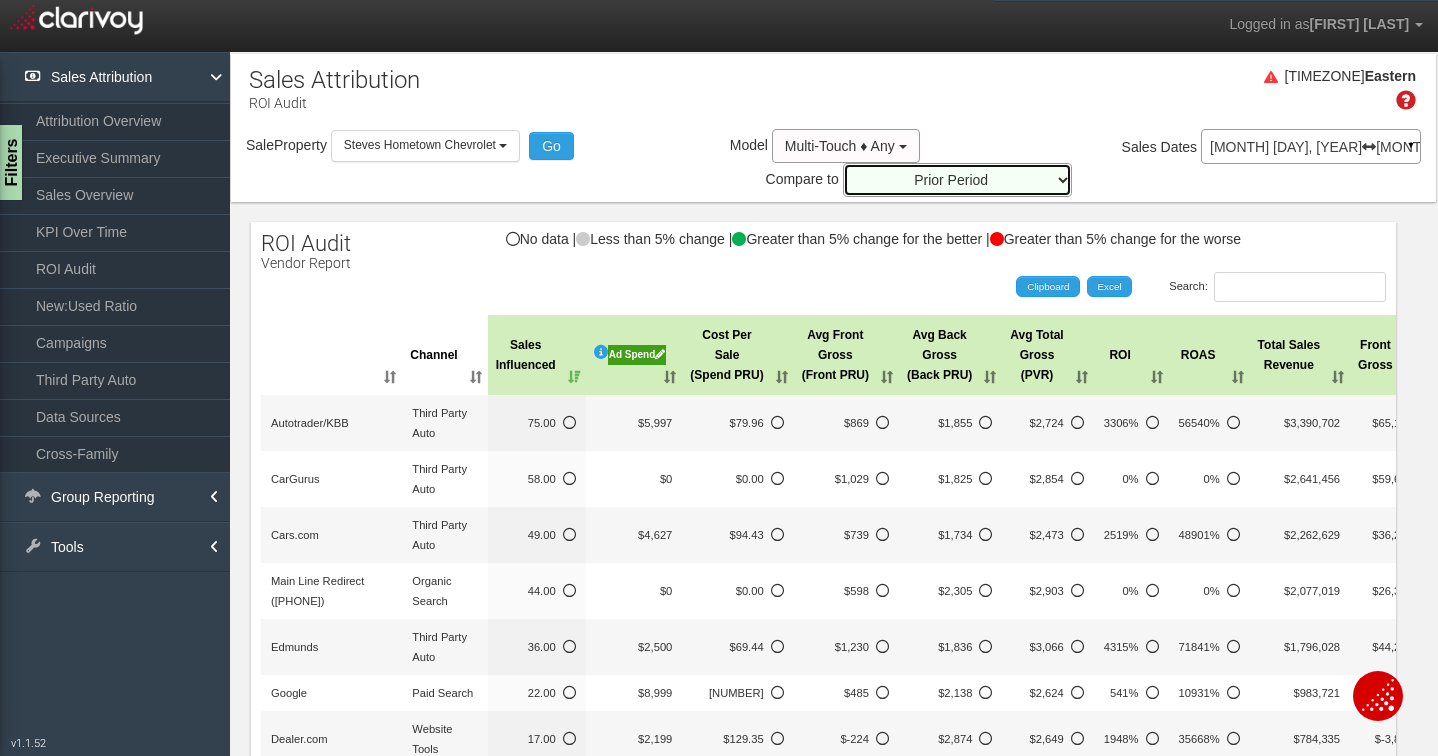 select on "prior_three_months" 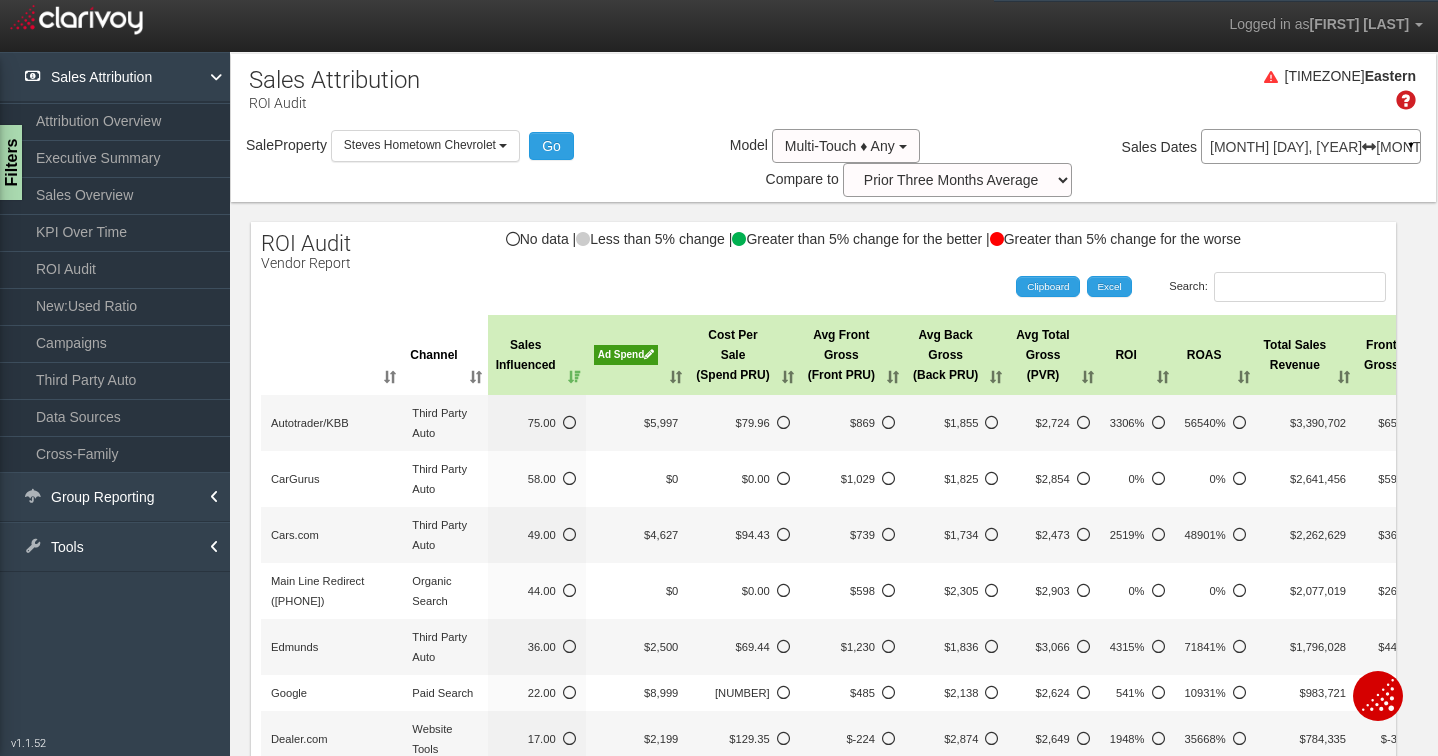 click on "[MONTH] [DD], [YEAR]   [MONTH] [DD], [YEAR]" at bounding box center [1311, 147] 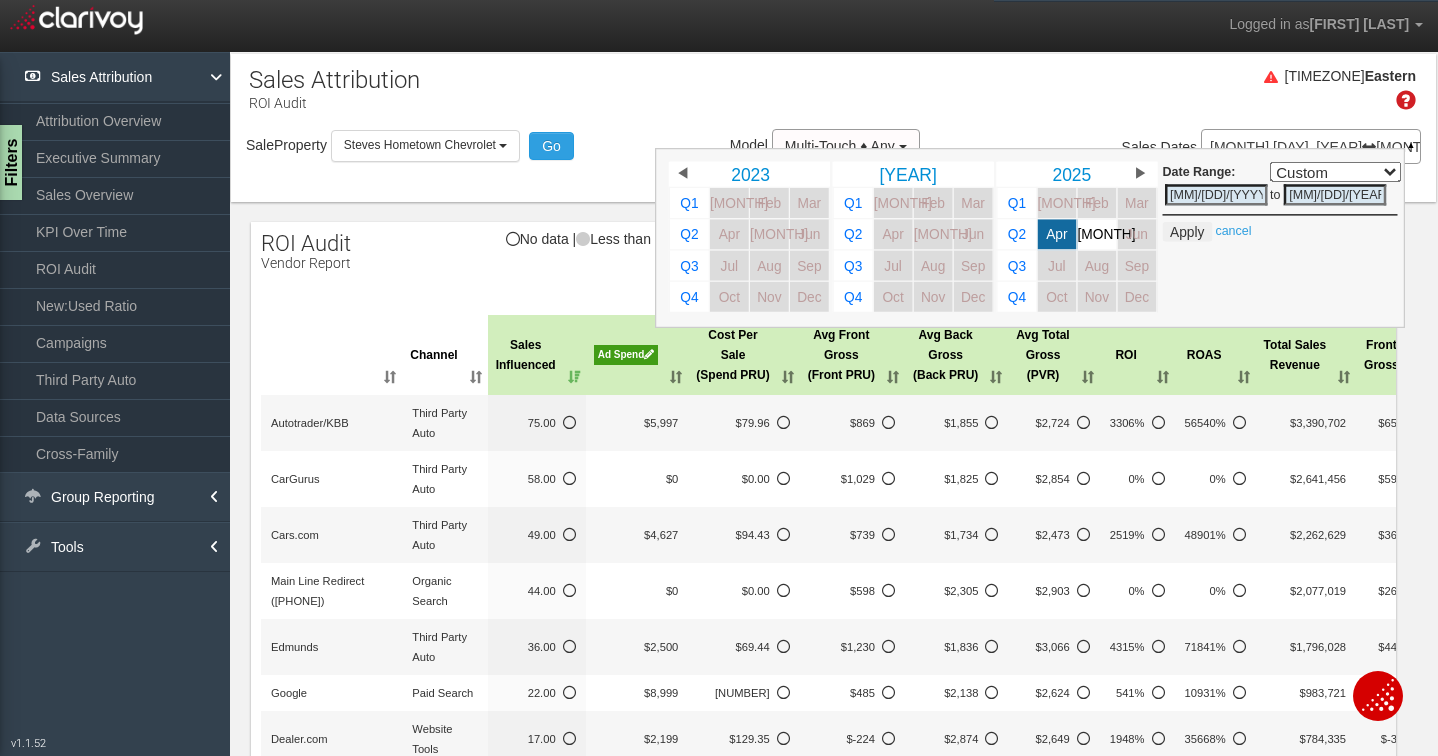 click on "[MM]/[DD]/[YEAR]" at bounding box center [1335, 194] 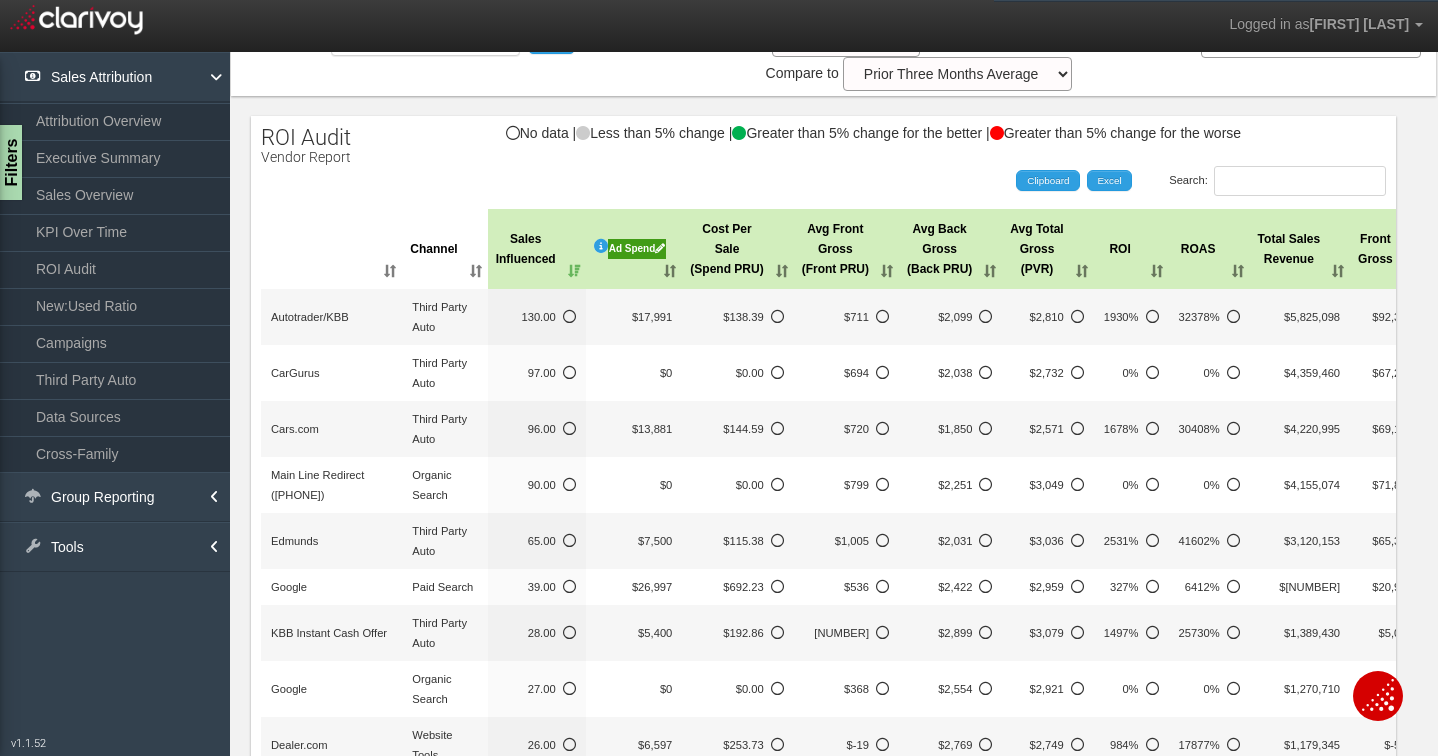scroll, scrollTop: 114, scrollLeft: 0, axis: vertical 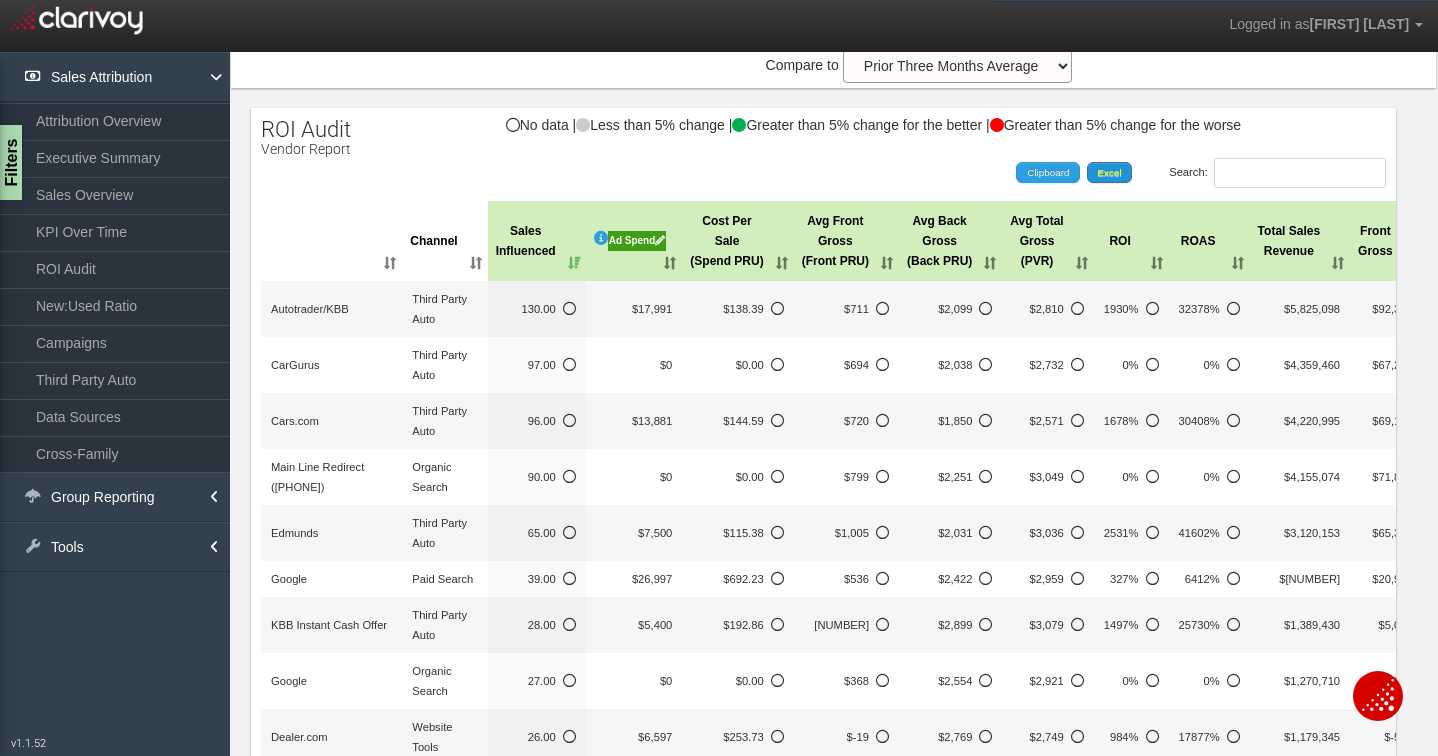 click on "Excel" at bounding box center (1110, 172) 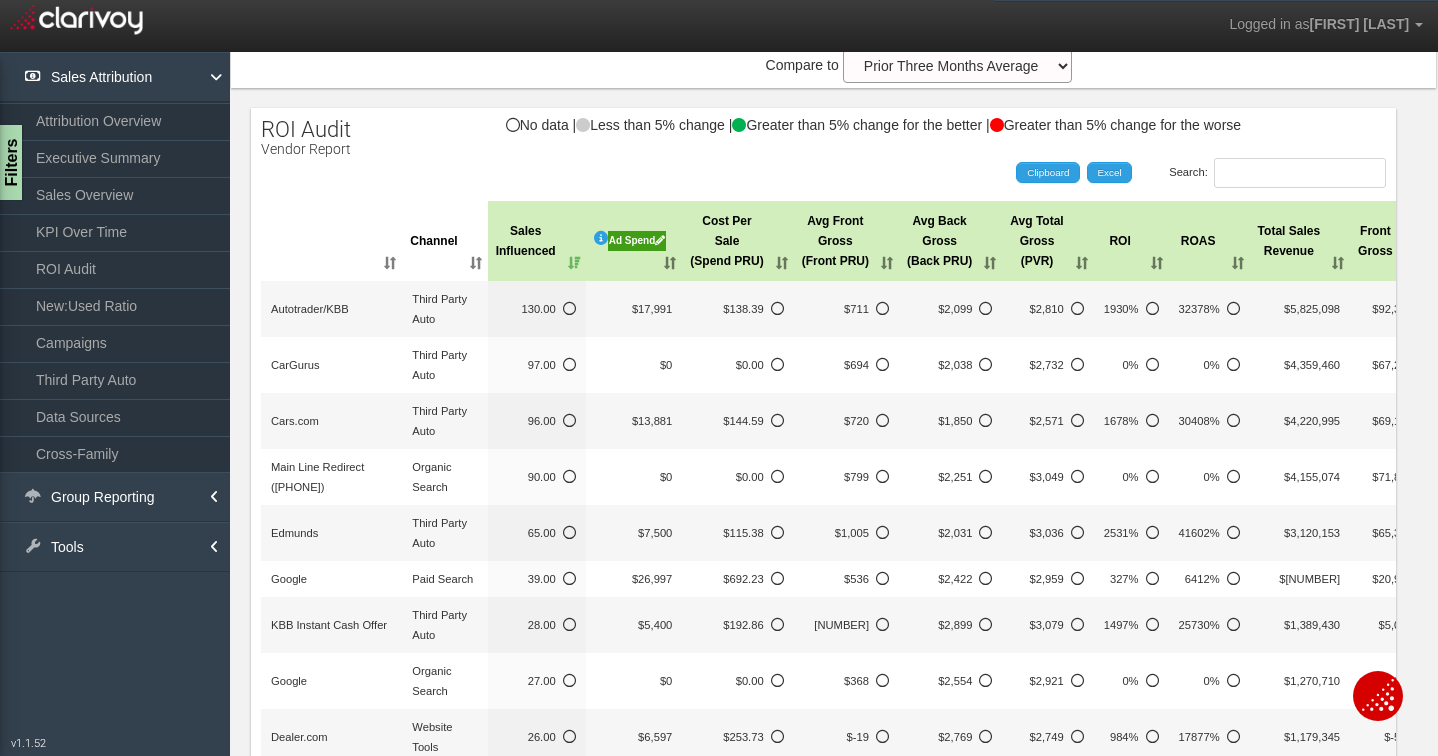 click on "Search:   Clipboard   Excel" at bounding box center (813, 173) 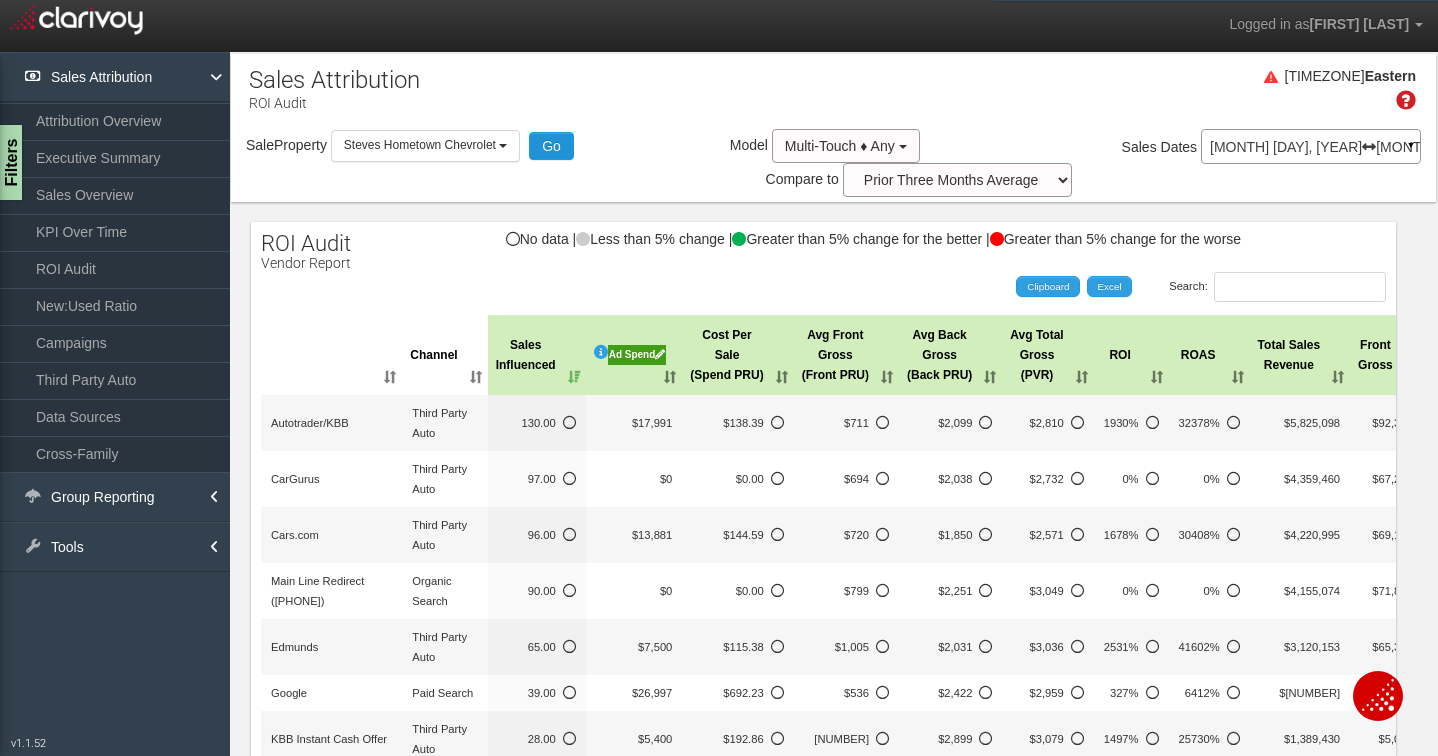 scroll, scrollTop: 0, scrollLeft: 0, axis: both 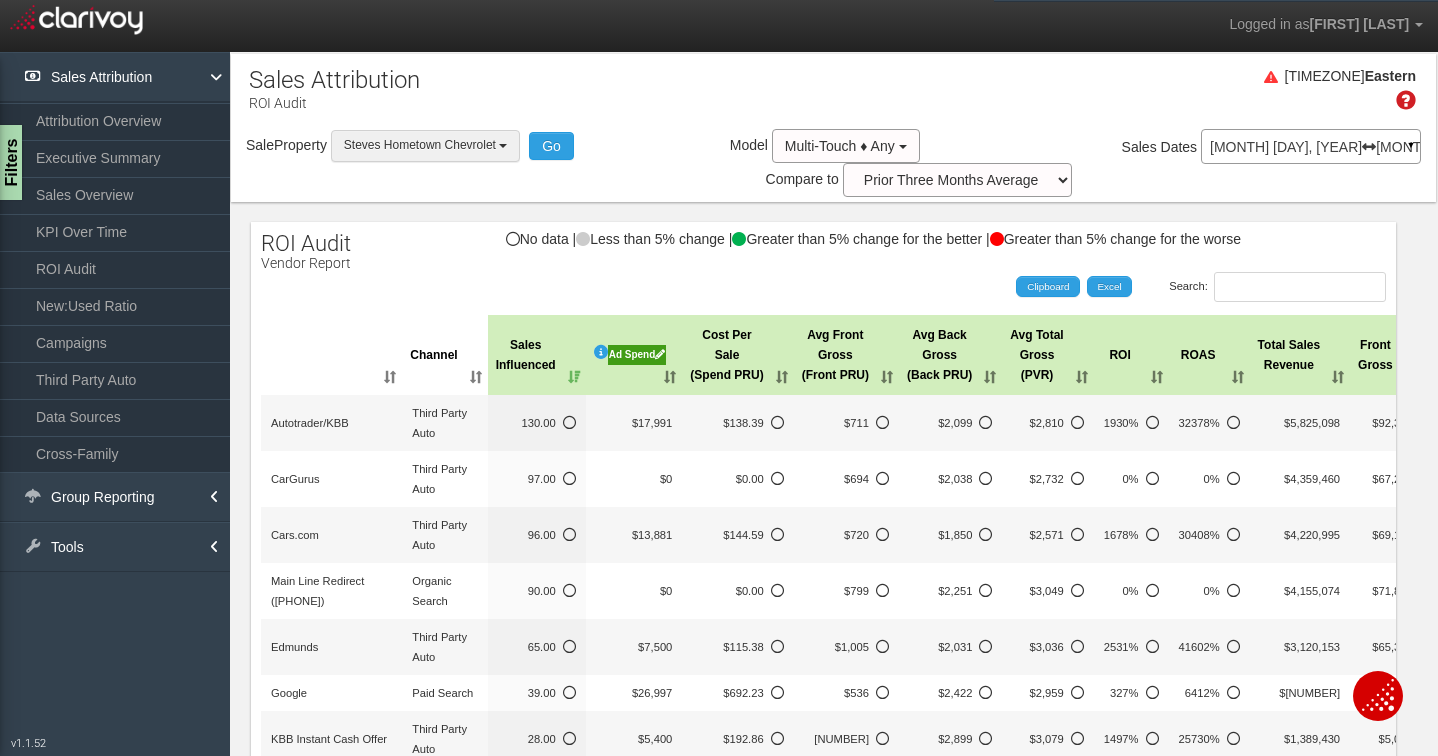click at bounding box center (503, 146) 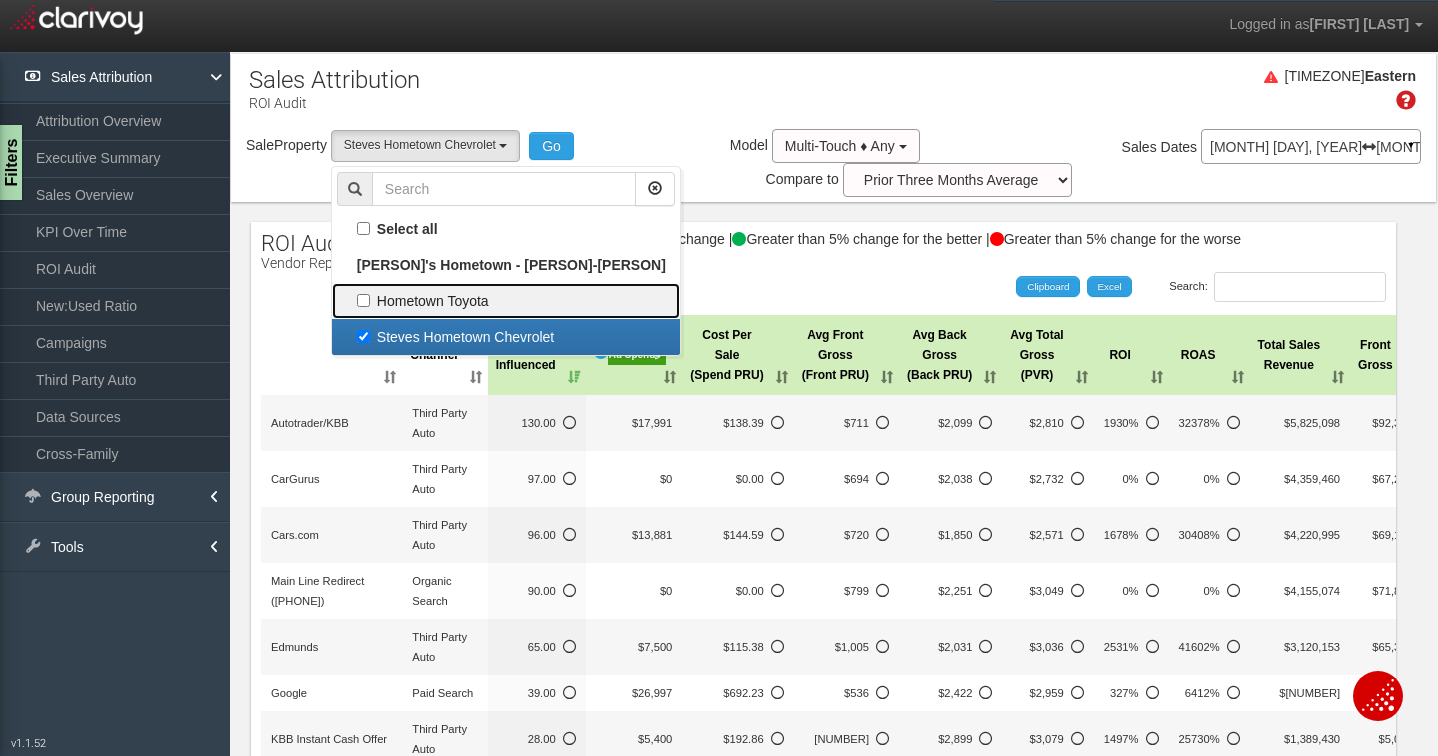 click on "Hometown Toyota" at bounding box center [506, 229] 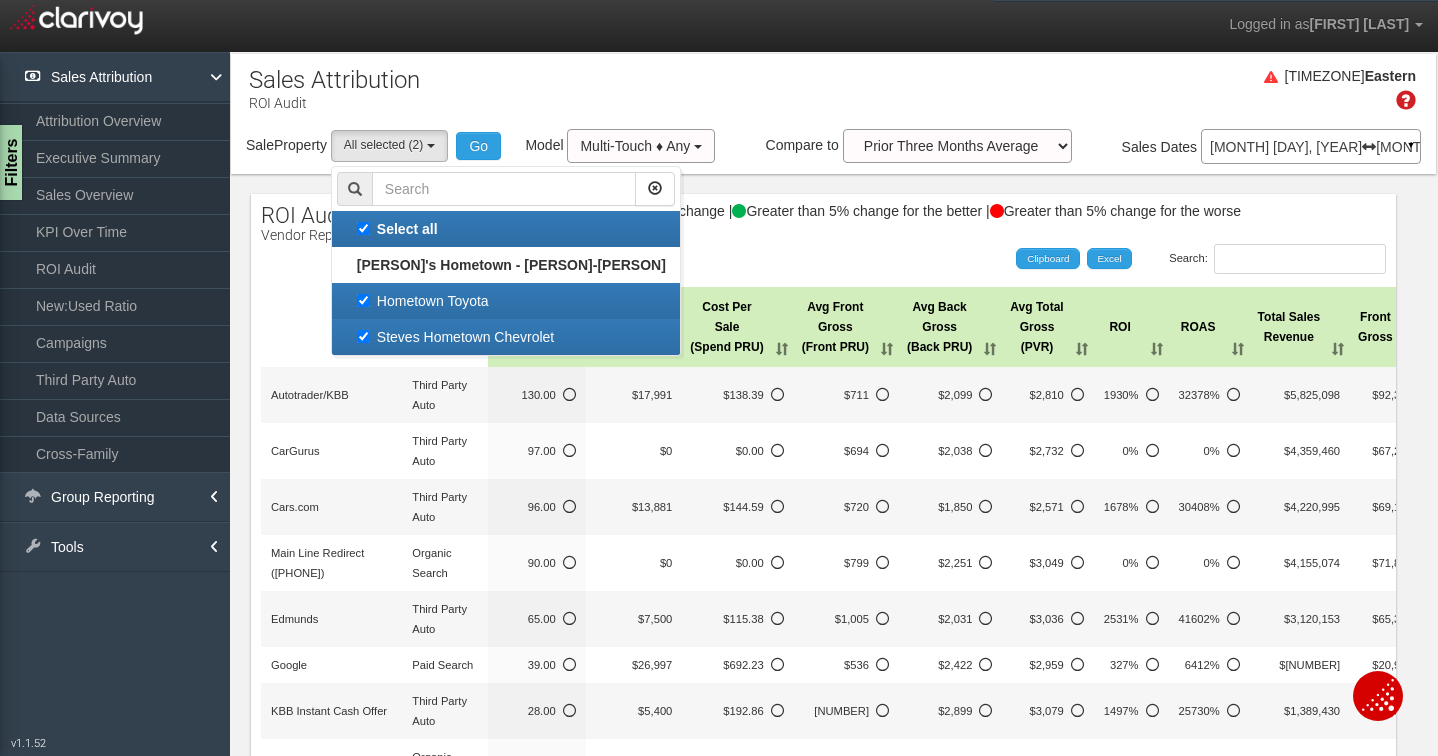 scroll, scrollTop: 34, scrollLeft: 0, axis: vertical 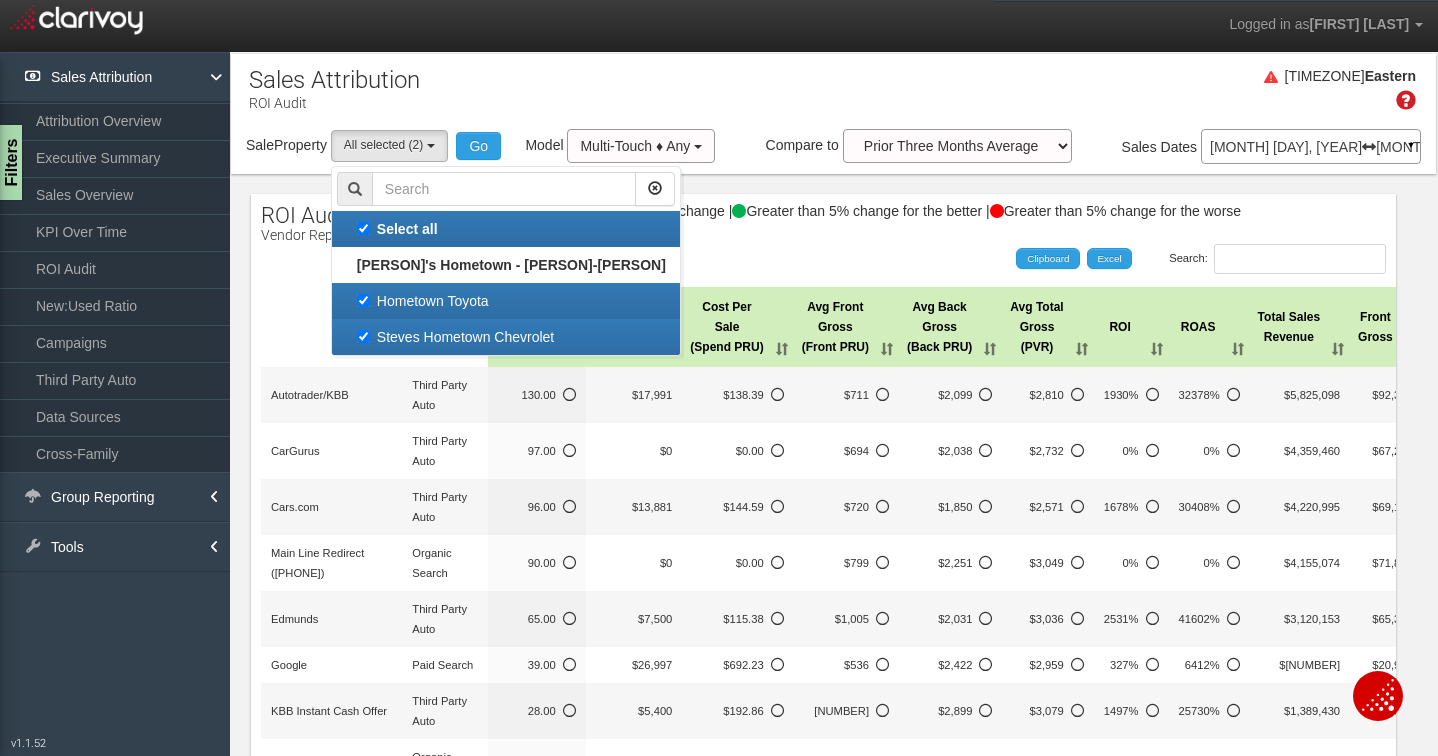 click on "Steves Hometown Chevrolet" at bounding box center (506, 229) 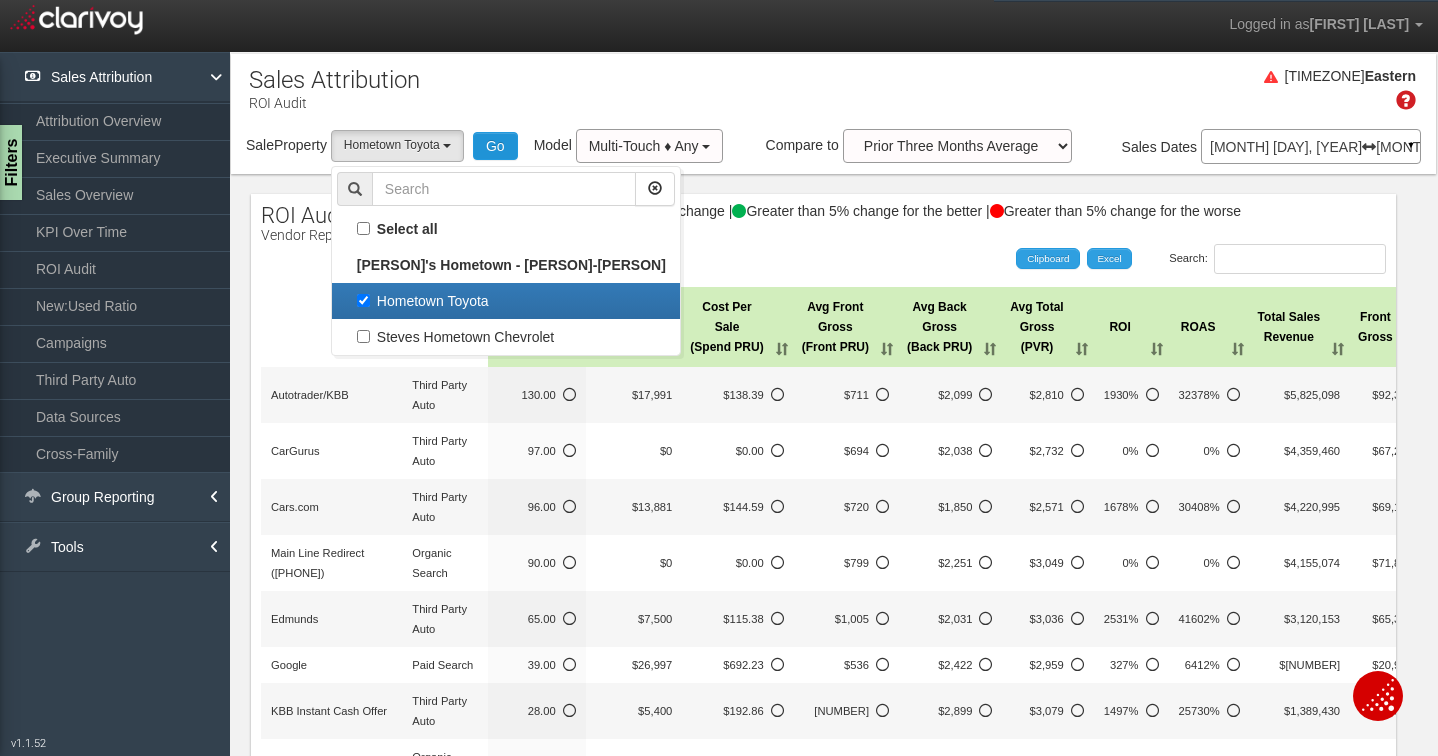 click on "Go" at bounding box center (495, 146) 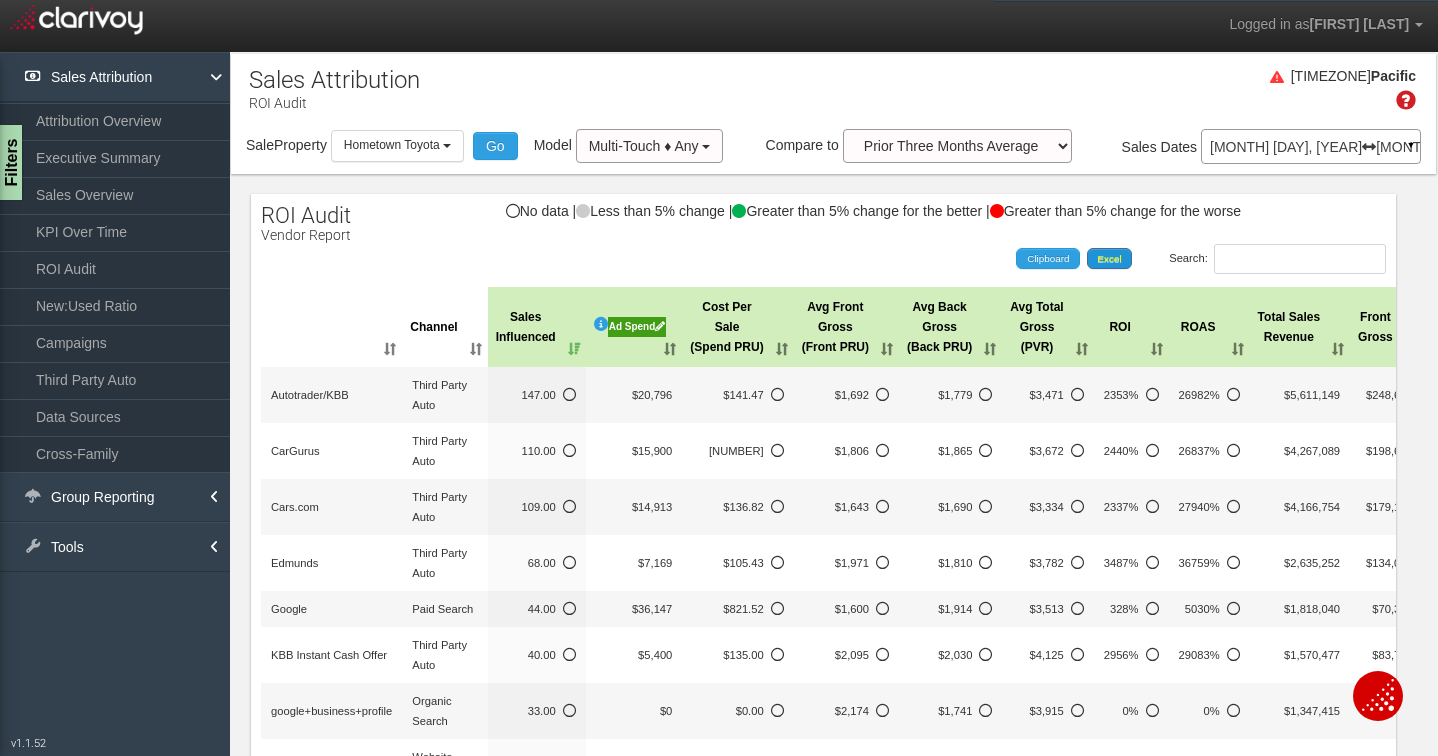 click on "Excel" at bounding box center [1110, 259] 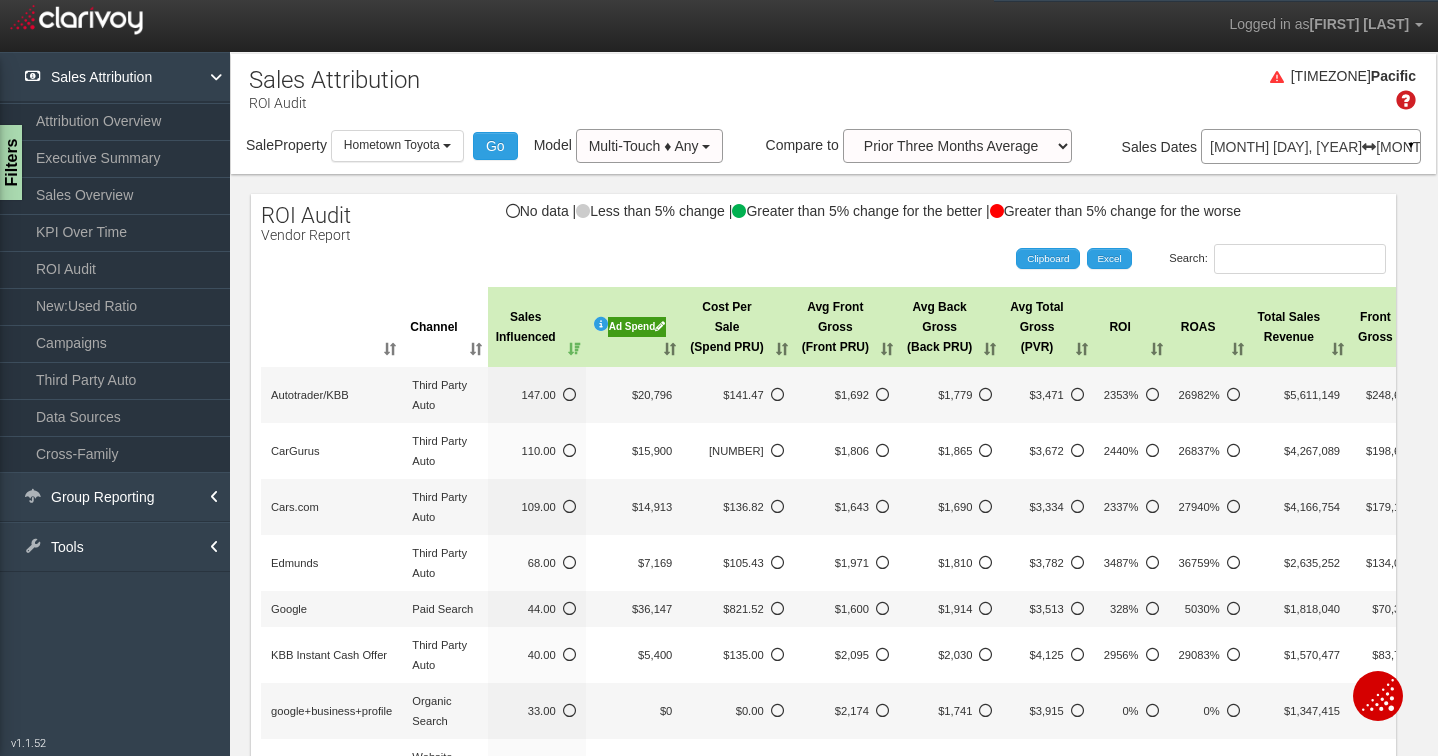 click on "Time Zone:
[TIMEZONE]" at bounding box center (833, 96) 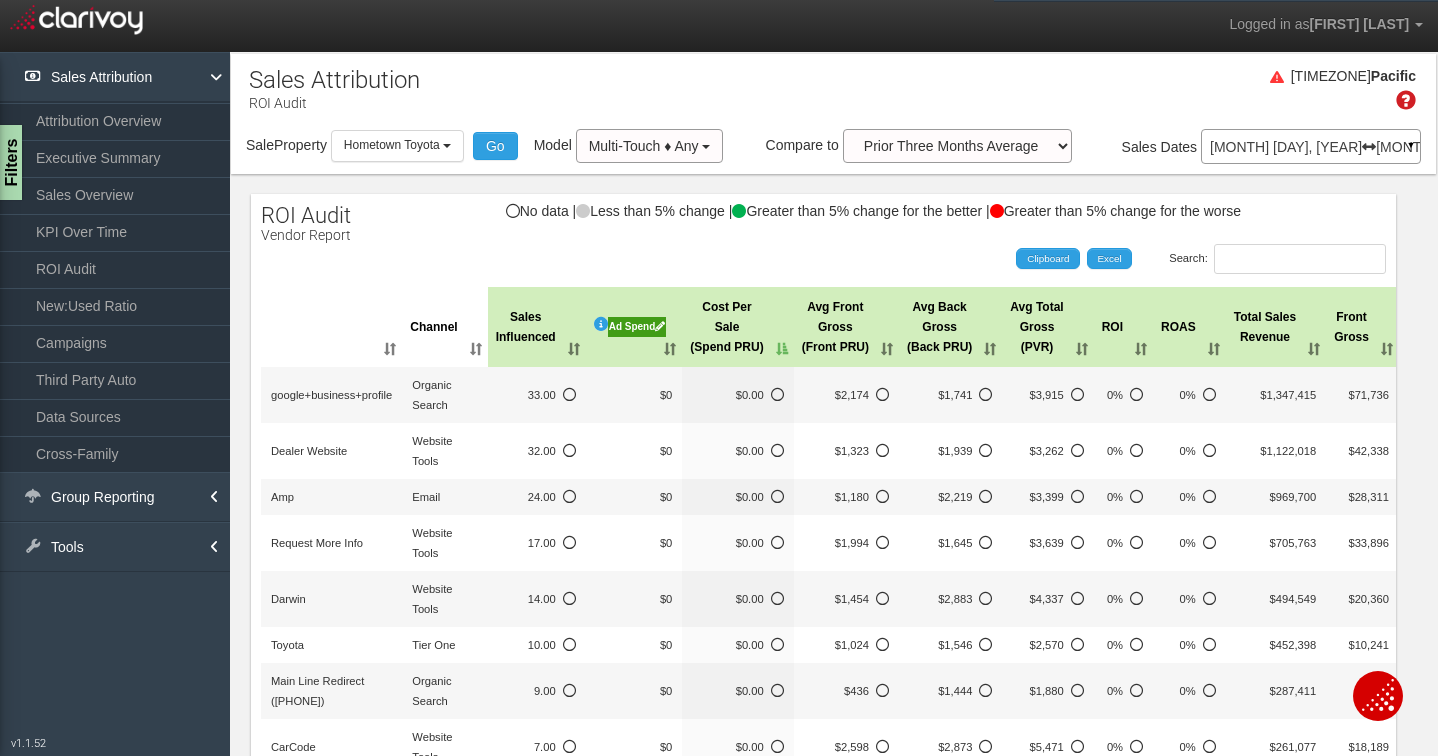 click on "Cost Per  Sale  (Spend PRU)" at bounding box center (737, 327) 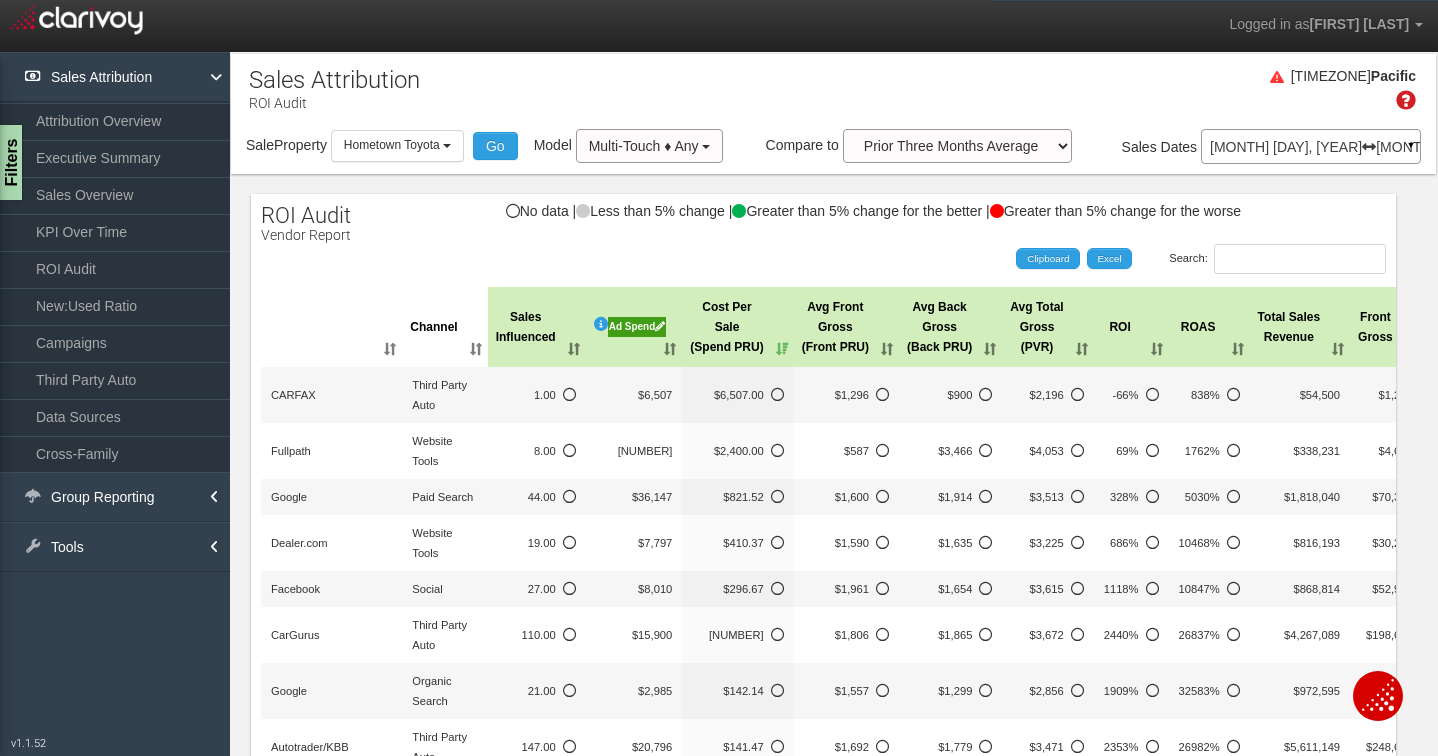 click on "Cost Per  Sale  (Spend PRU)" at bounding box center [737, 327] 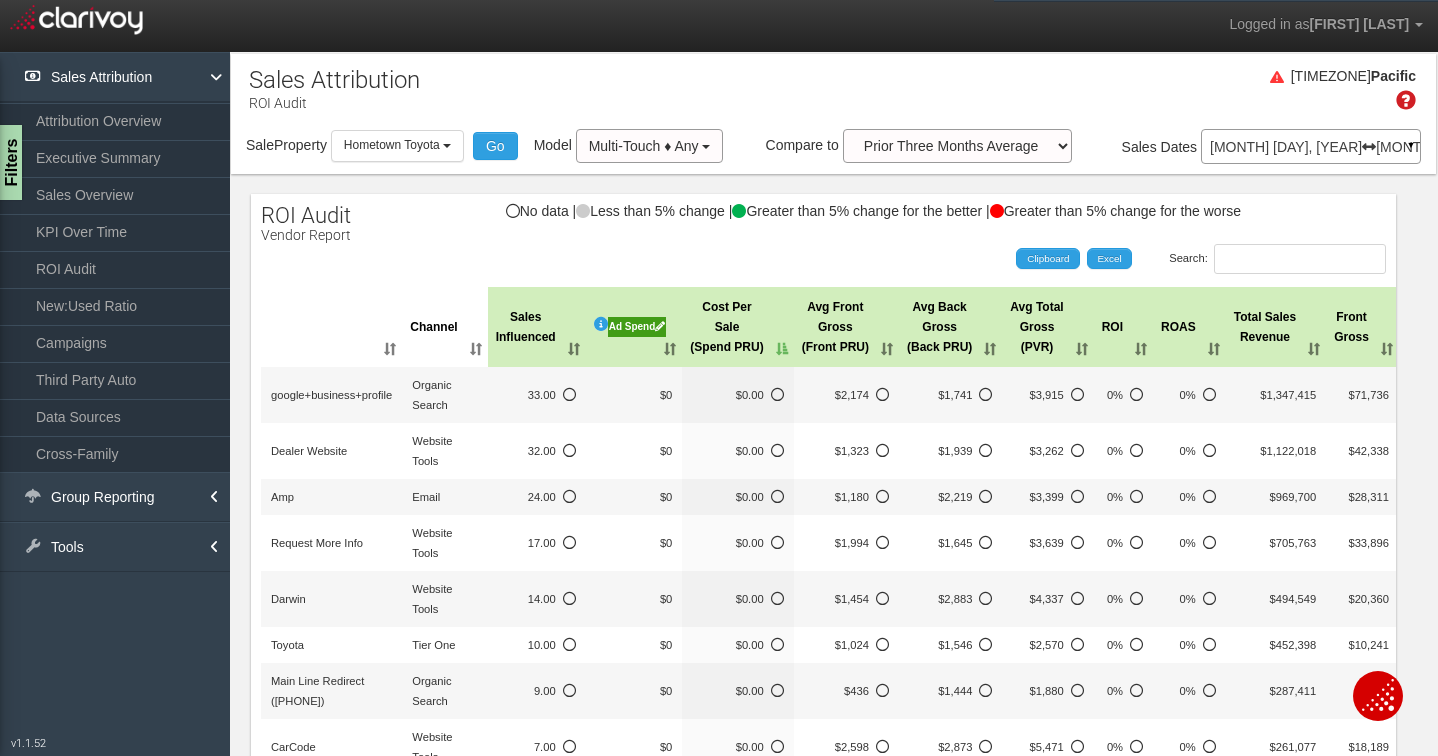 click on "Cost Per  Sale  (Spend PRU)" at bounding box center (737, 327) 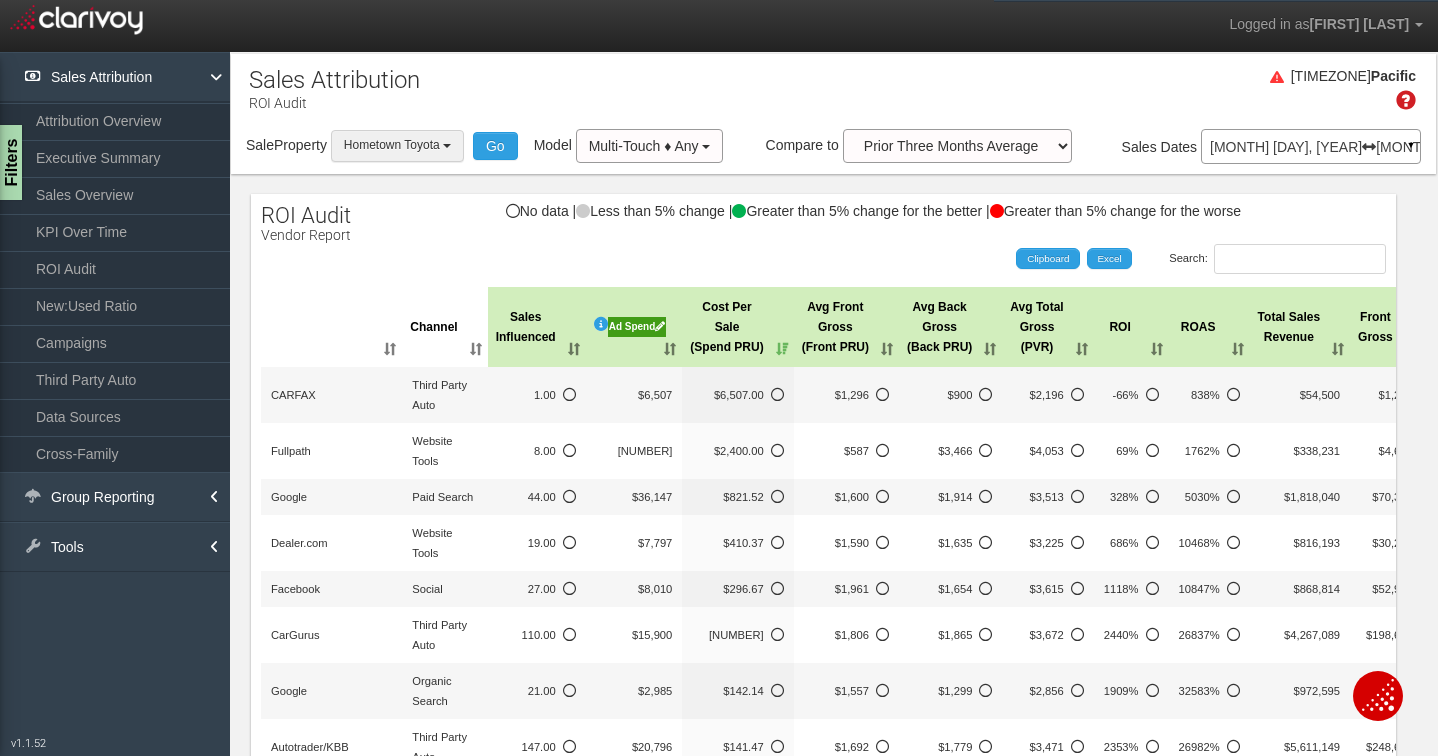 click on "Hometown Toyota" at bounding box center [397, 145] 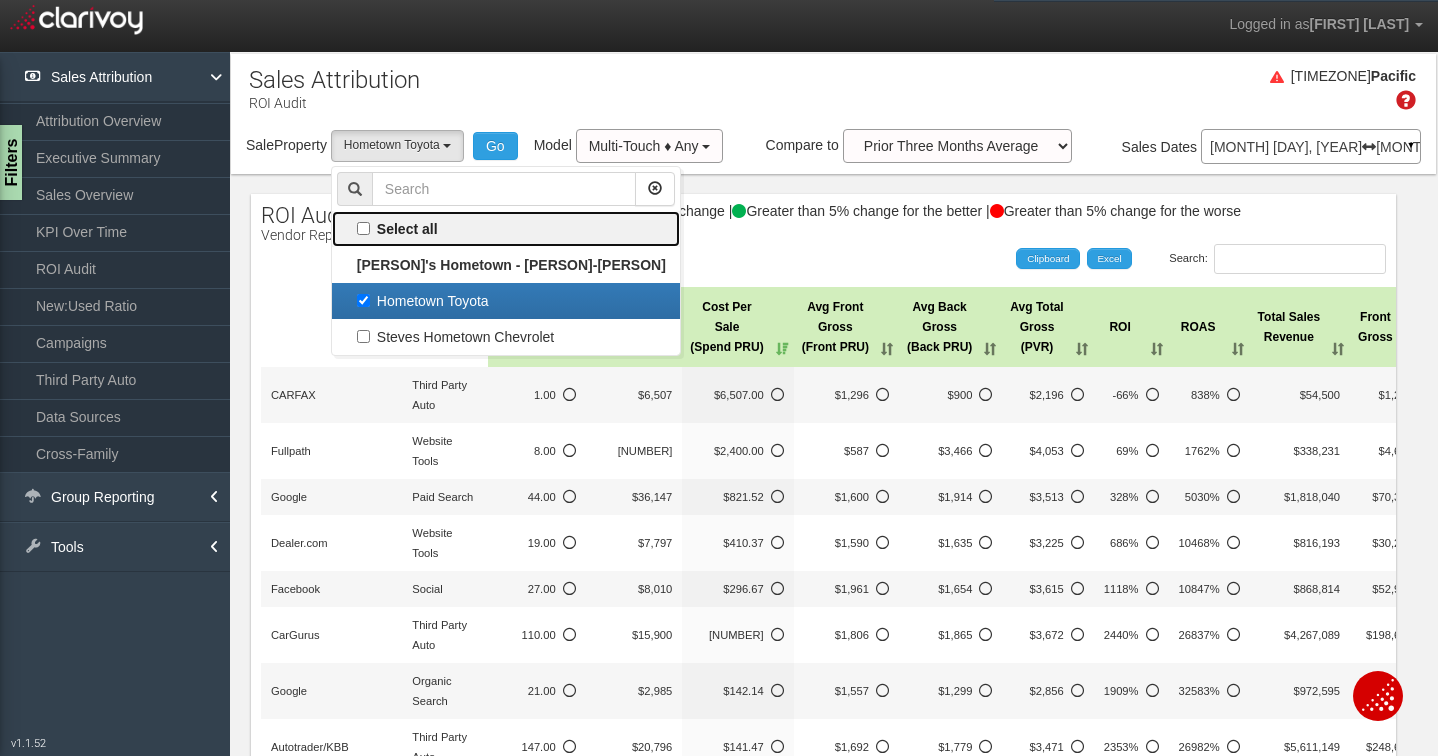 click on "Select all" at bounding box center (506, 229) 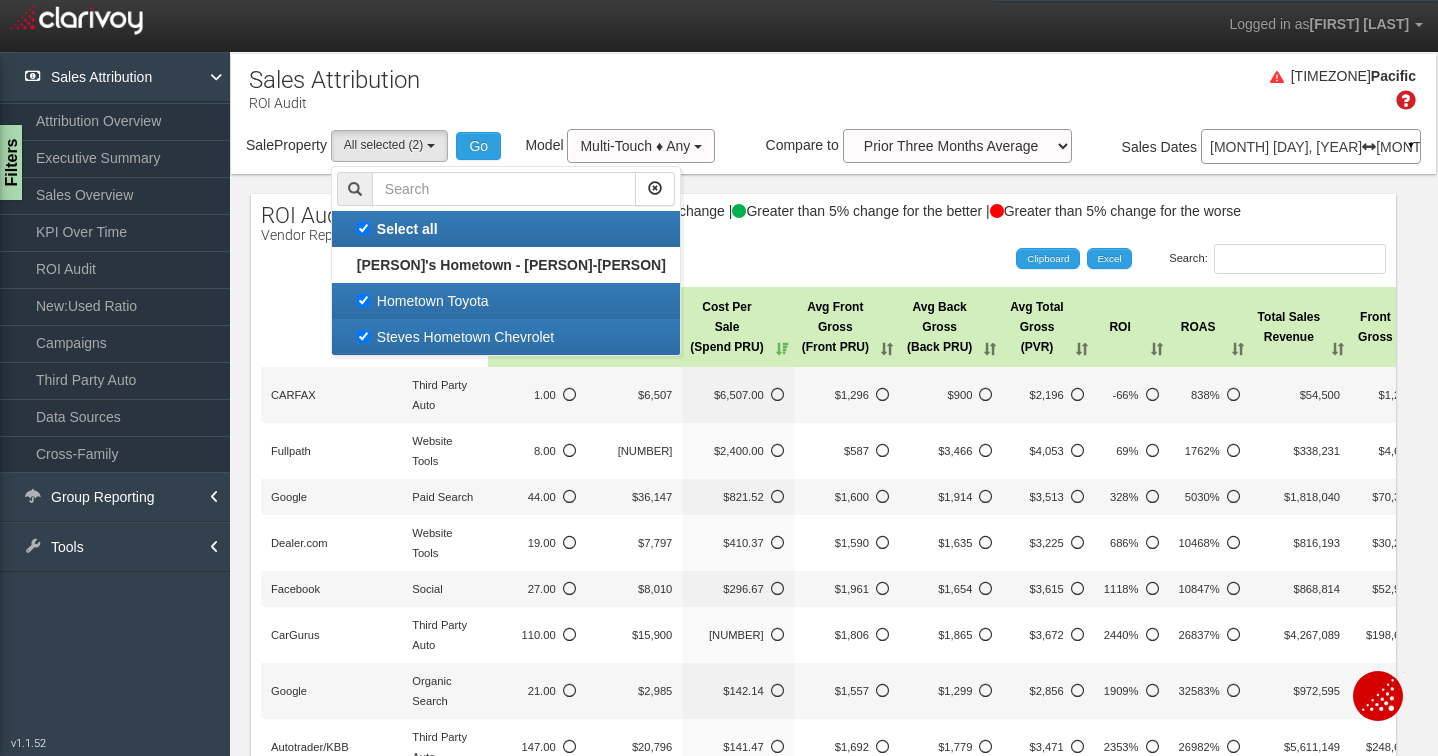 scroll, scrollTop: 17, scrollLeft: 0, axis: vertical 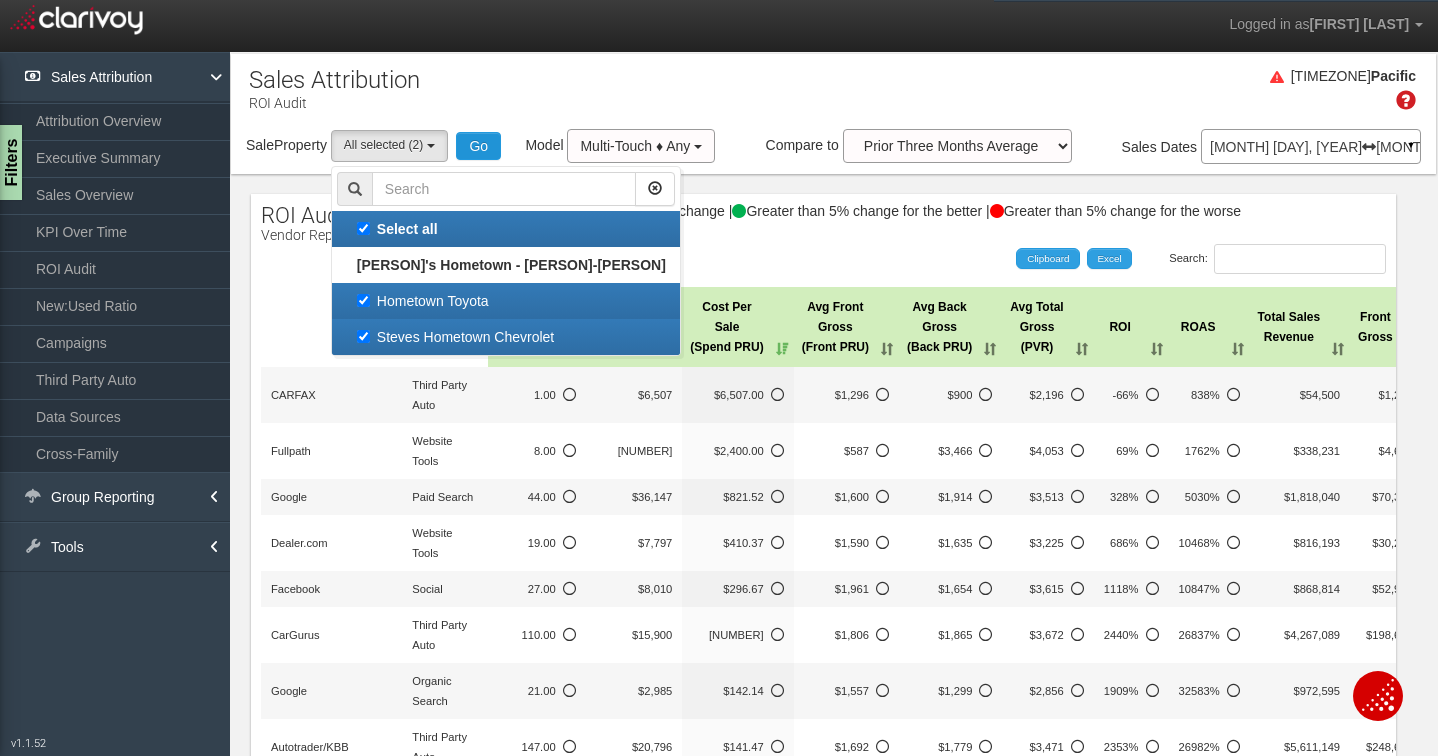 click on "Go" at bounding box center [478, 146] 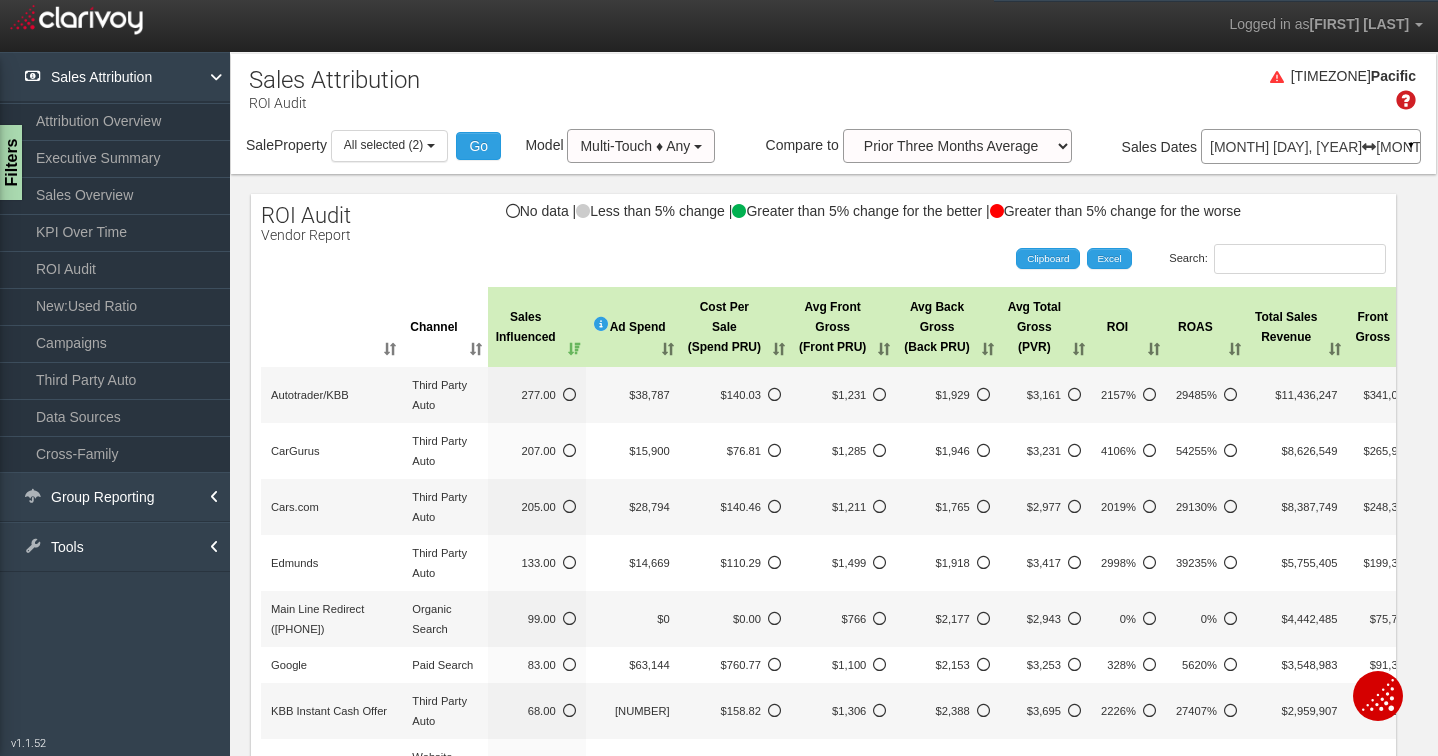 click on "Cost Per  Sale  (Spend PRU)" at bounding box center (735, 327) 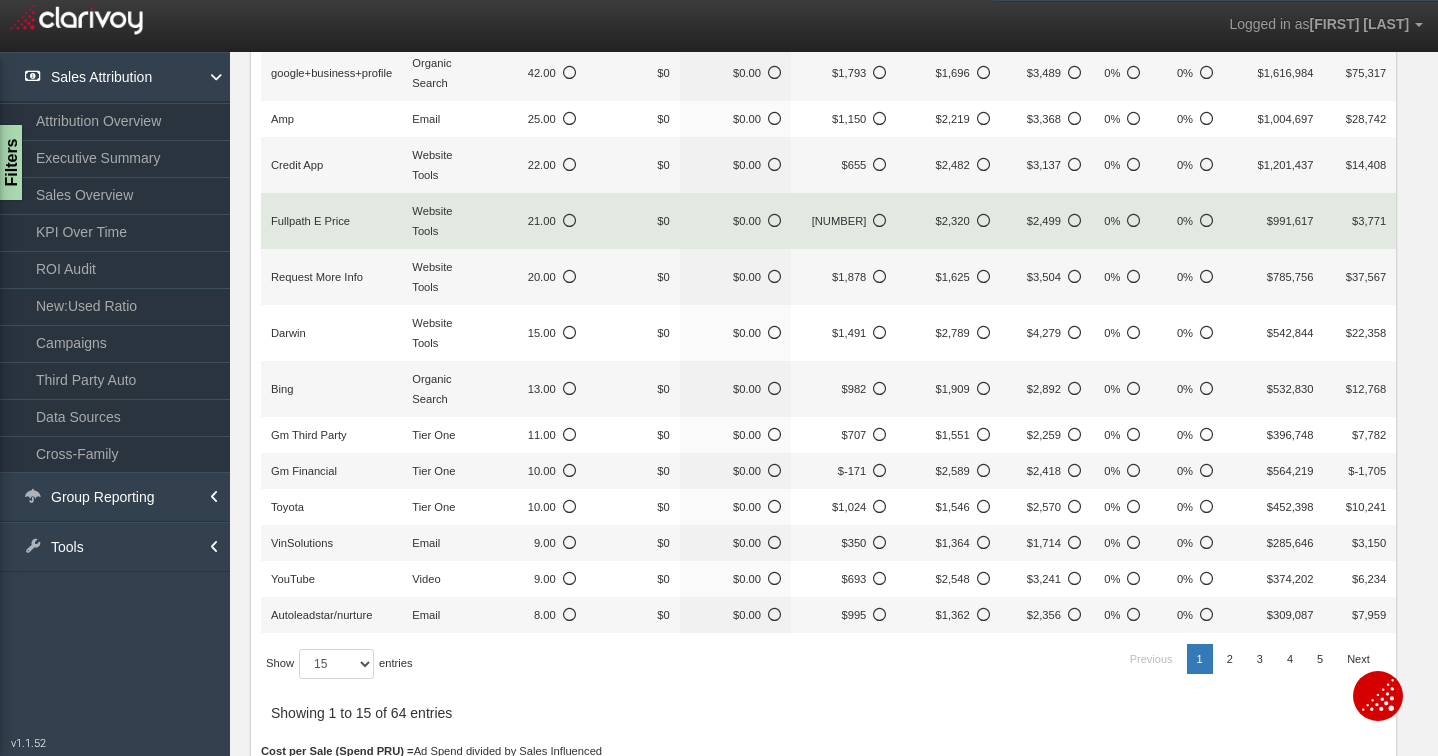 scroll, scrollTop: 435, scrollLeft: 0, axis: vertical 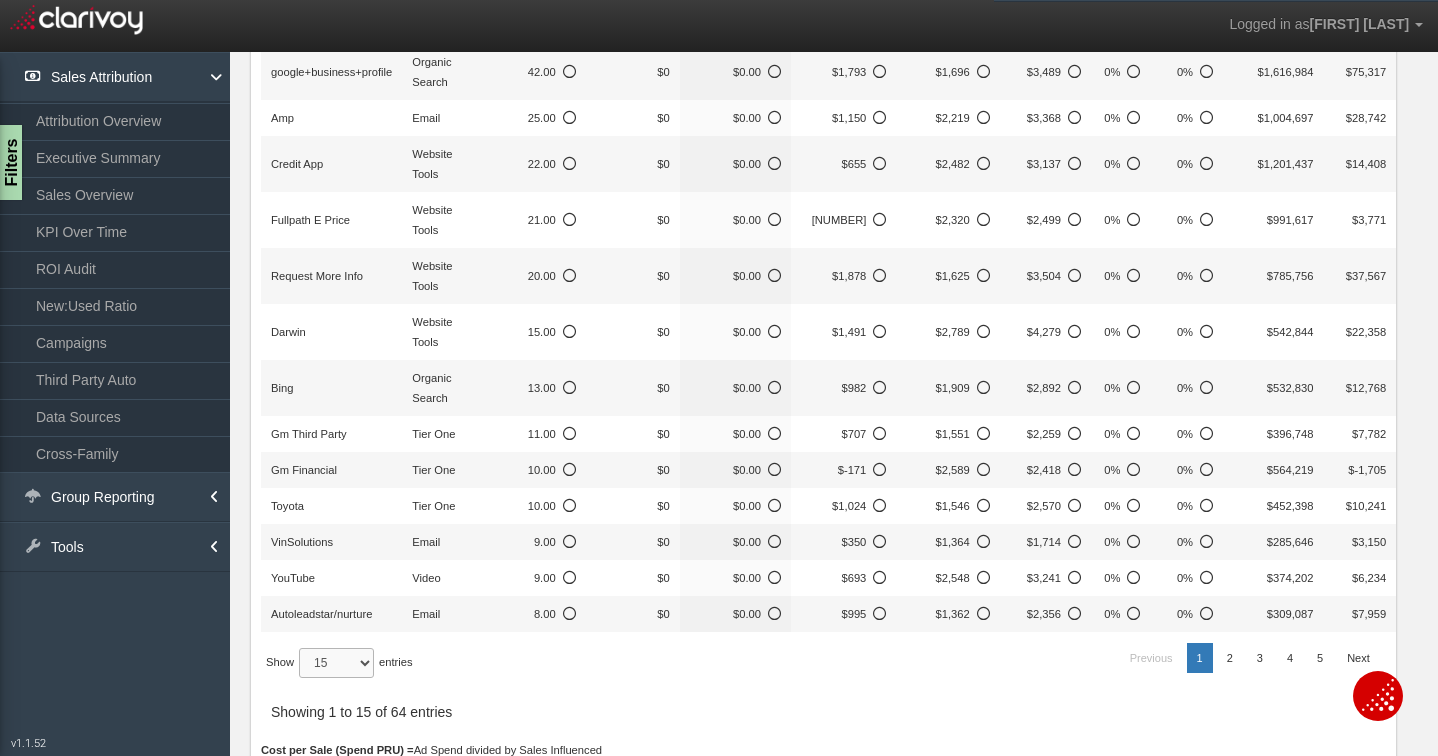 select on "-1" 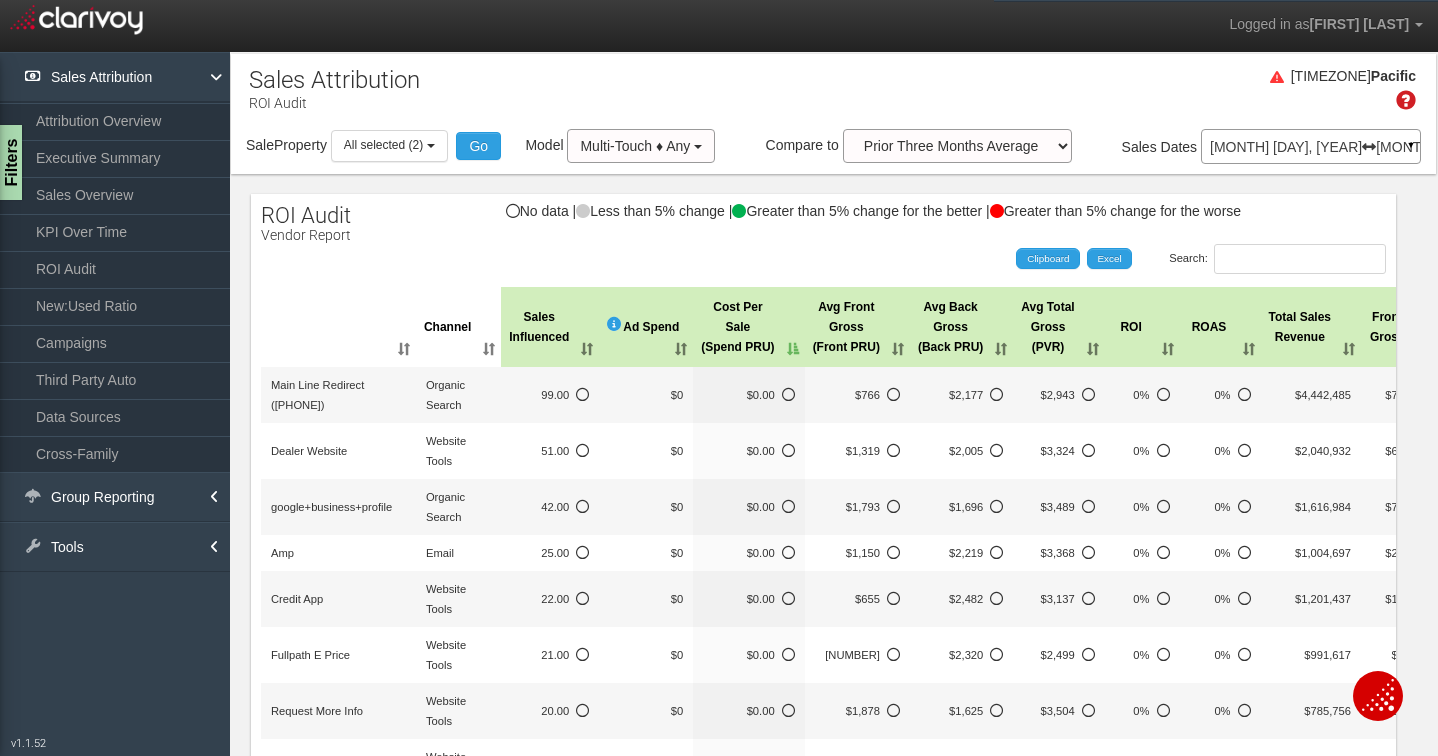 scroll, scrollTop: 0, scrollLeft: 0, axis: both 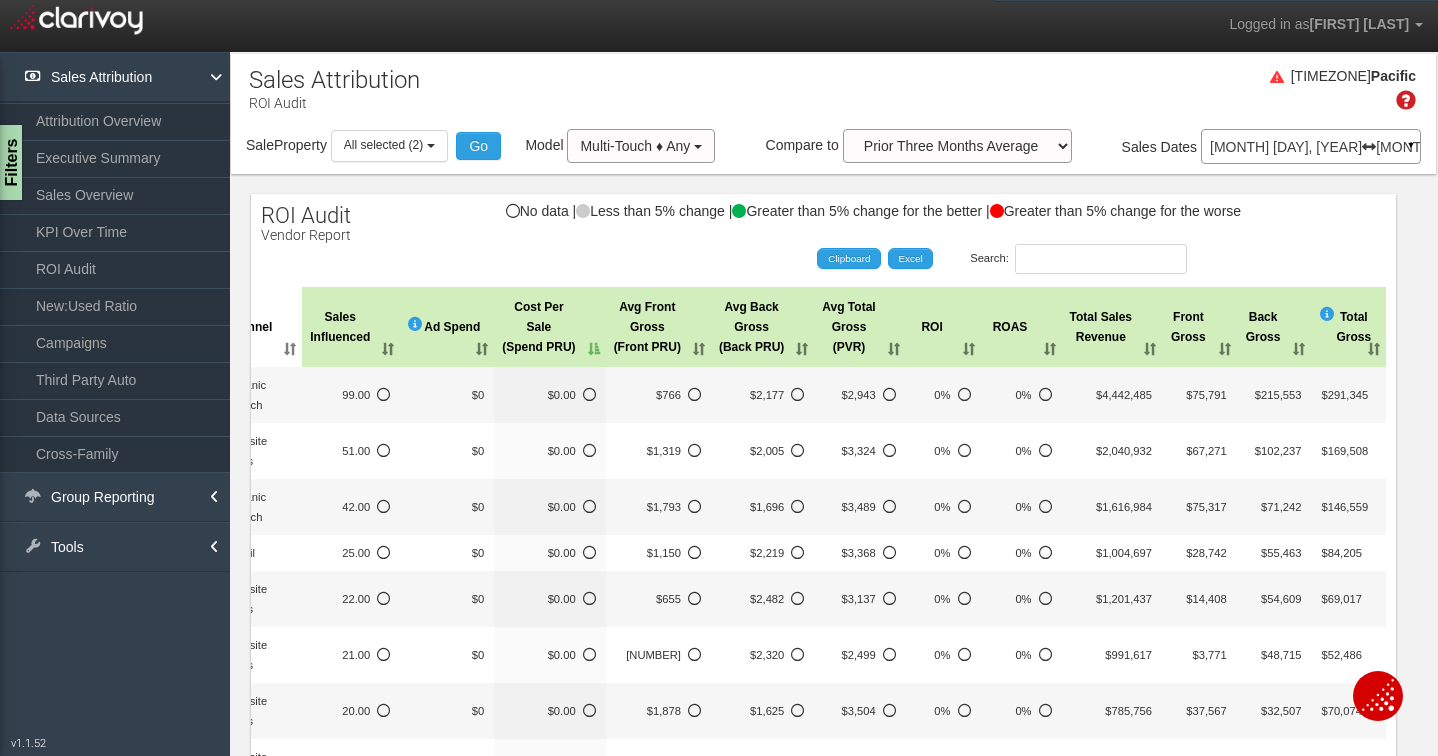 click on "ROI" at bounding box center [943, 327] 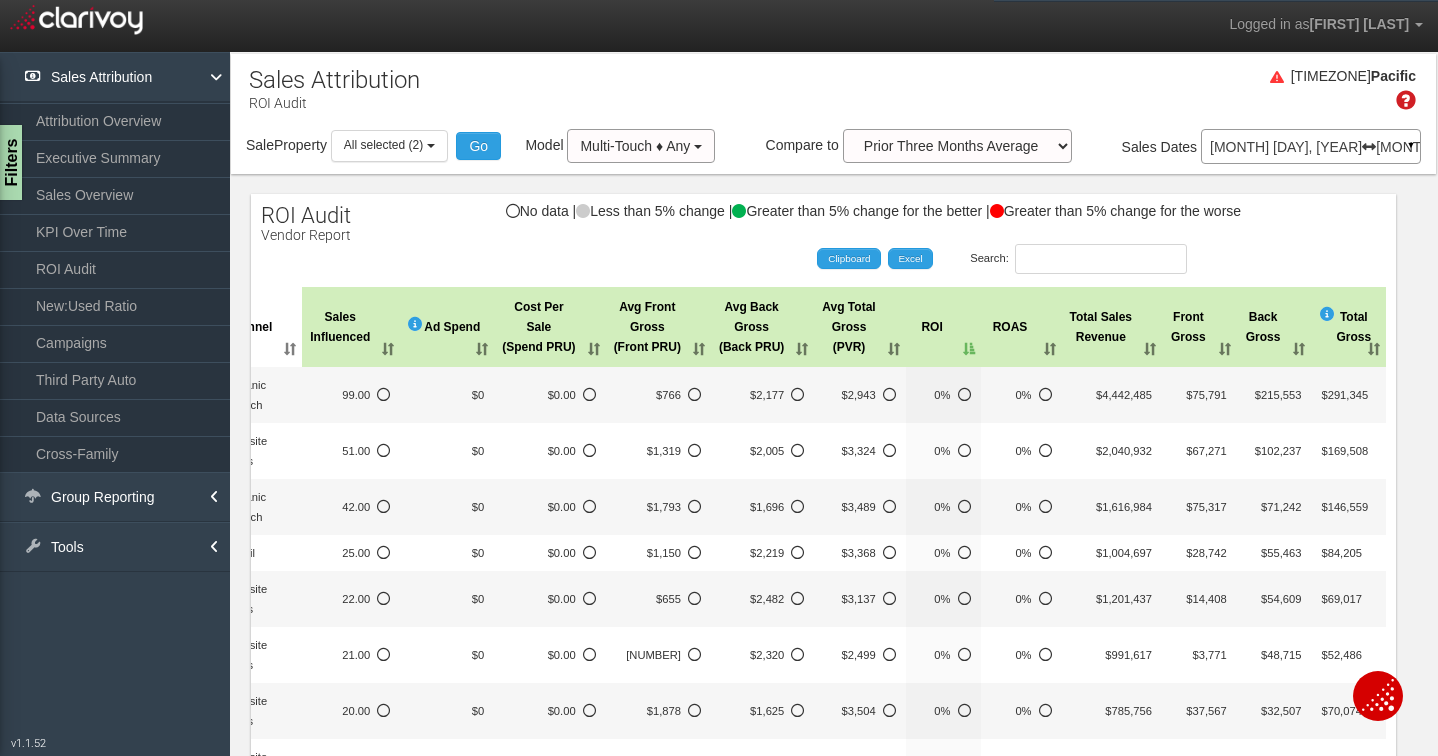 click on "ROI" at bounding box center (943, 327) 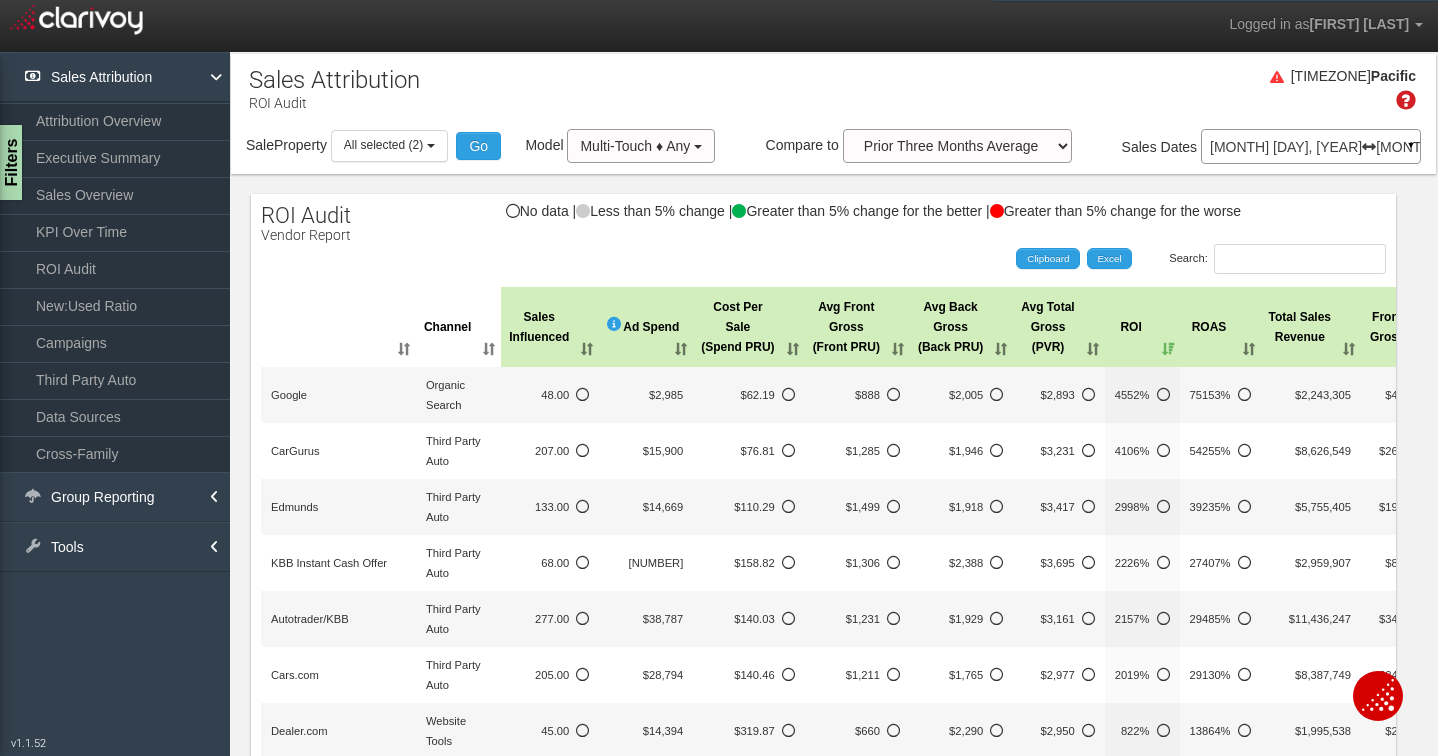 scroll, scrollTop: 0, scrollLeft: 0, axis: both 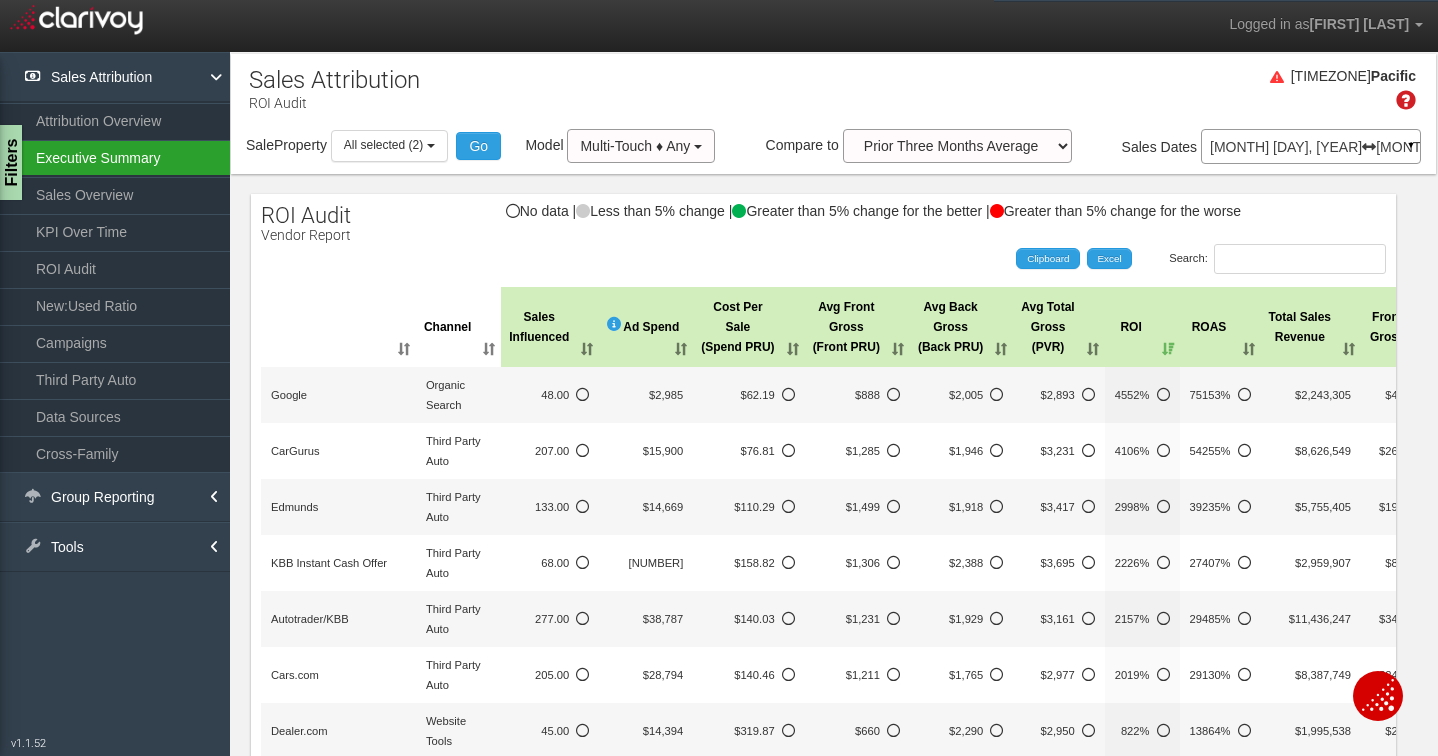 click on "Executive Summary" at bounding box center [115, 158] 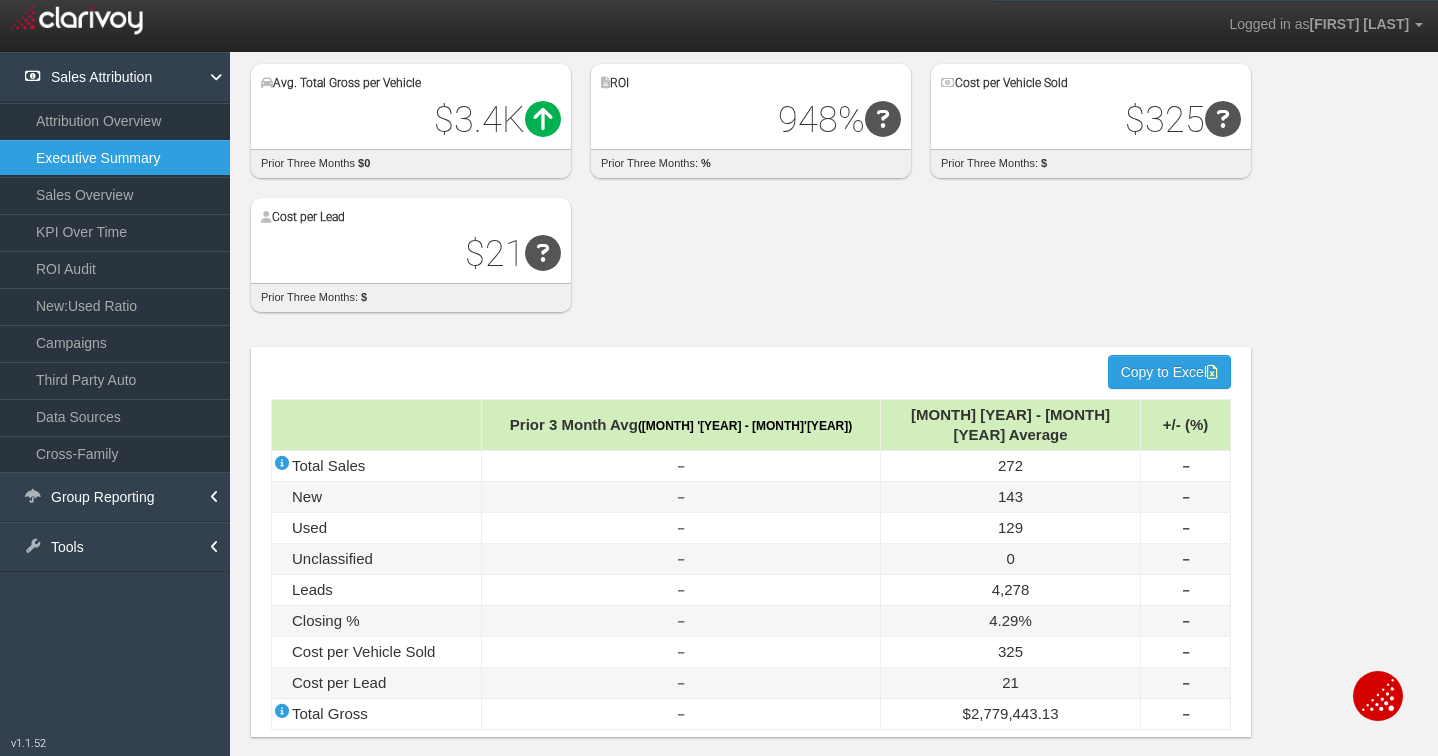 scroll, scrollTop: 128, scrollLeft: 0, axis: vertical 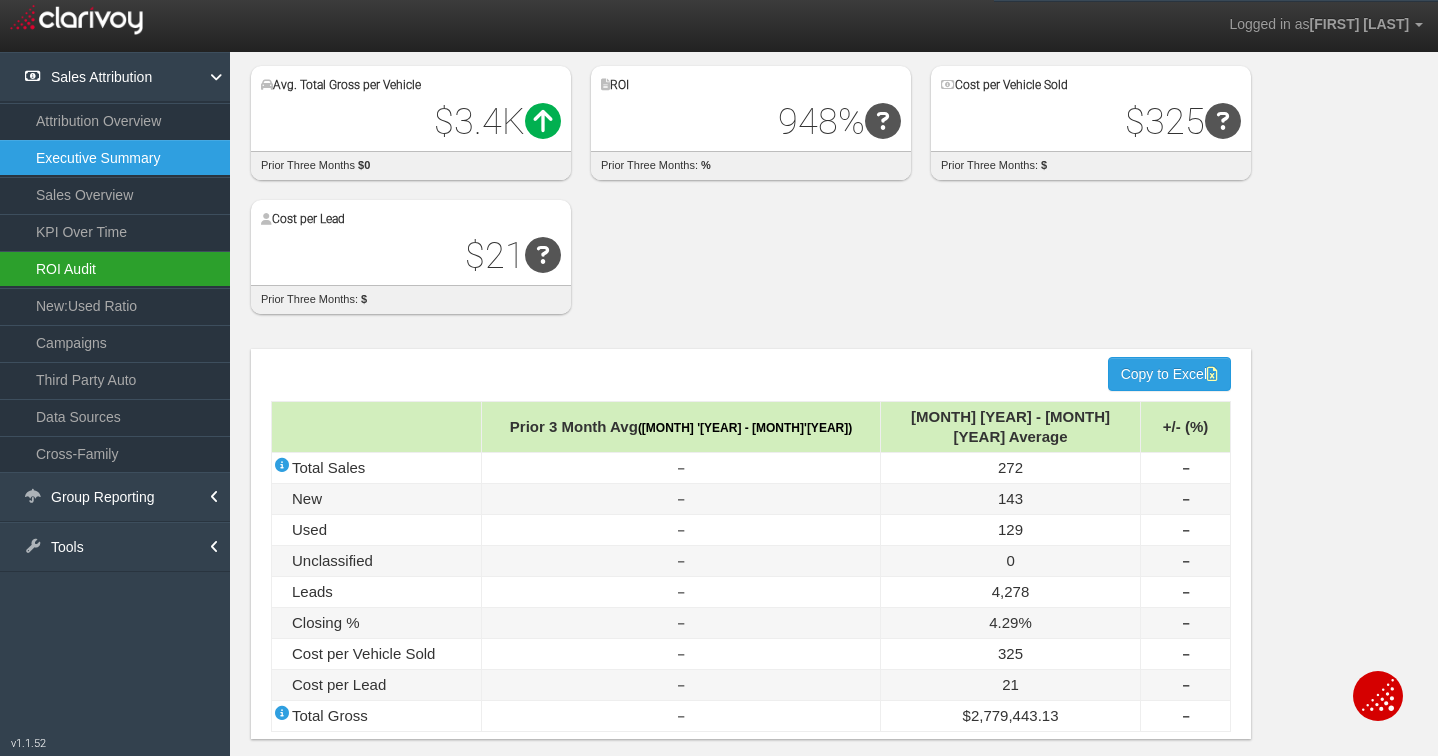 click on "ROI Audit" at bounding box center (115, 269) 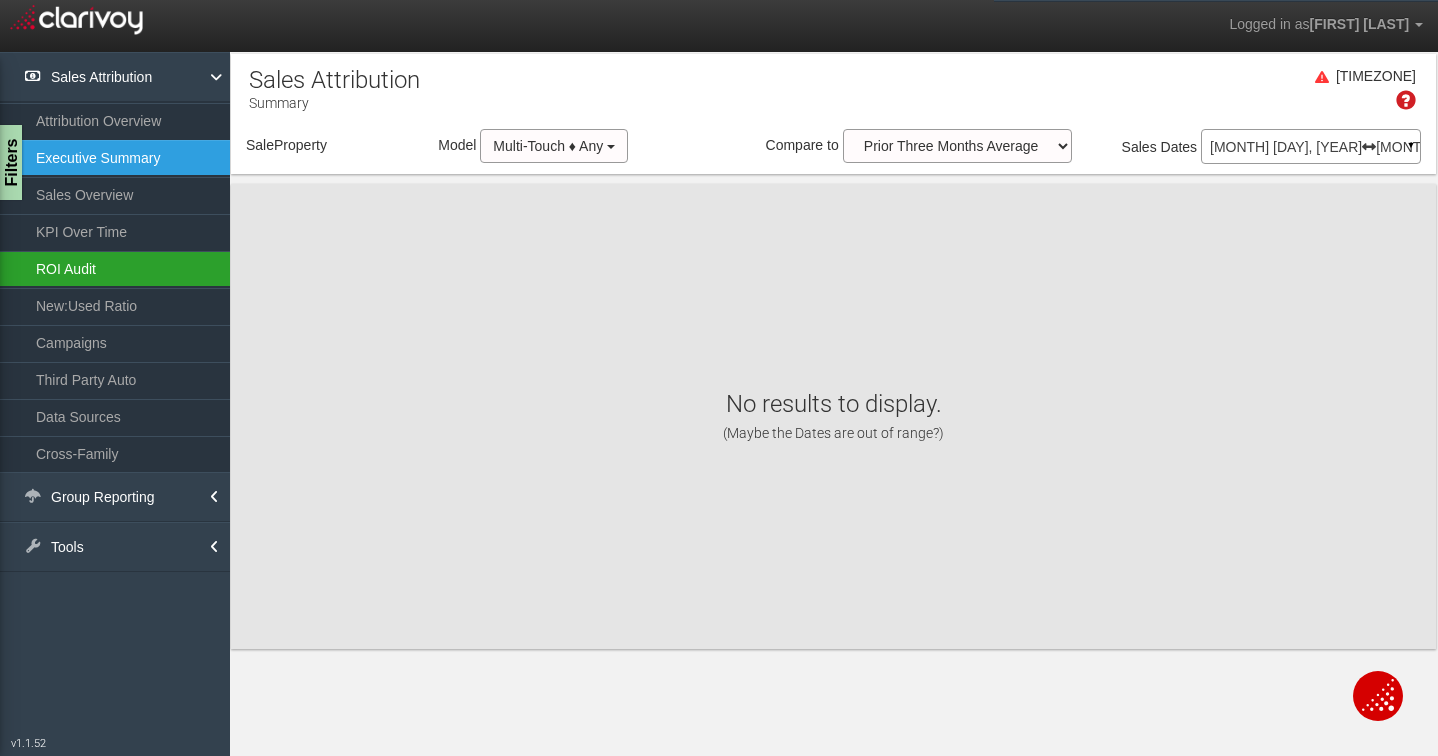 scroll, scrollTop: 0, scrollLeft: 0, axis: both 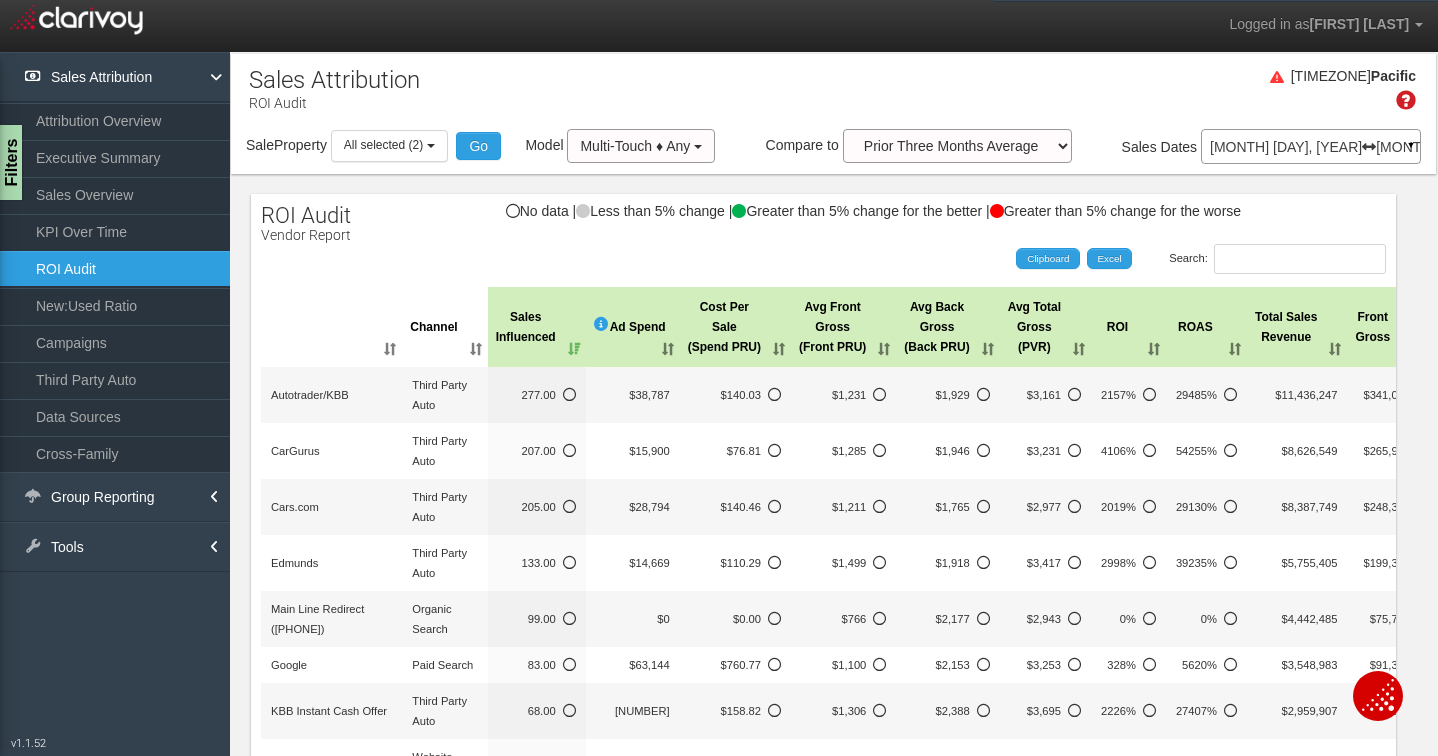 click on "ROI" at bounding box center [1128, 327] 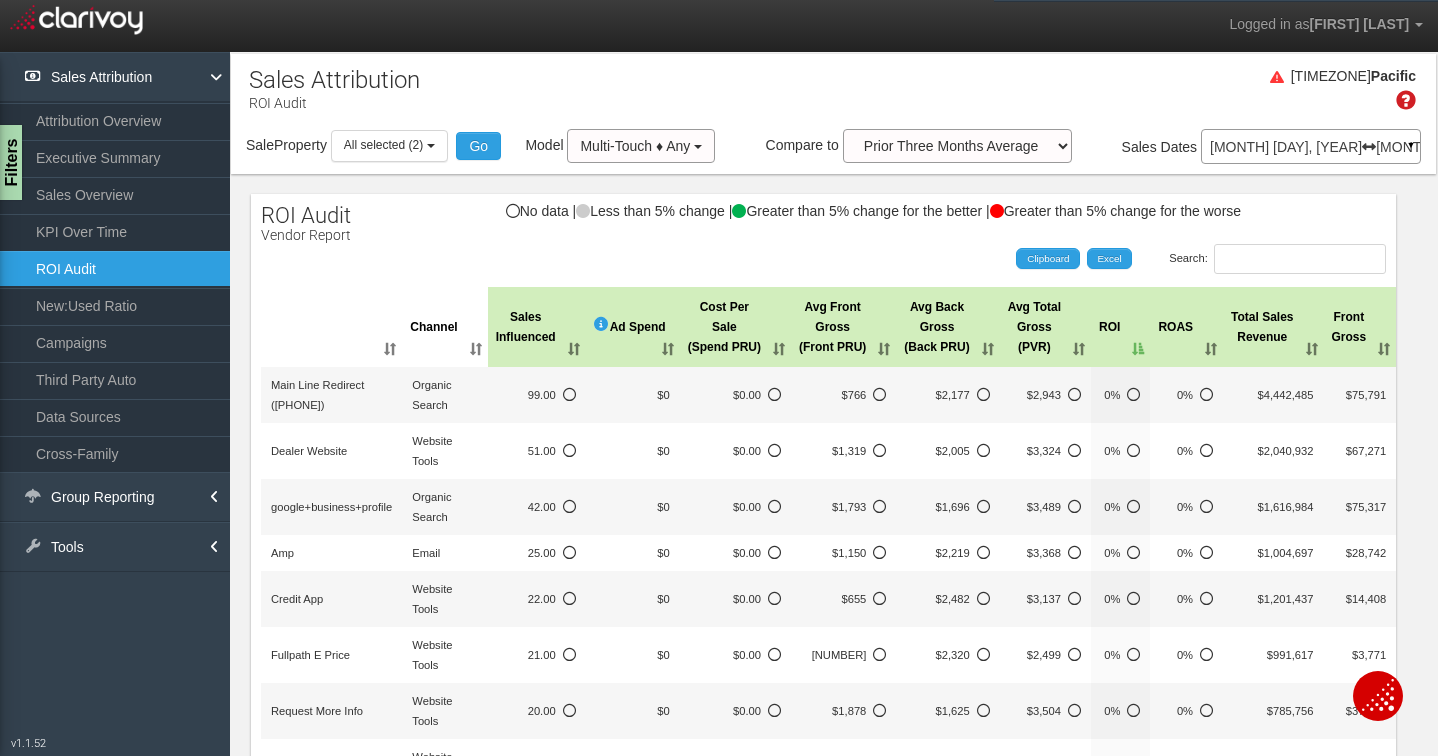 click on "ROI" at bounding box center (1120, 327) 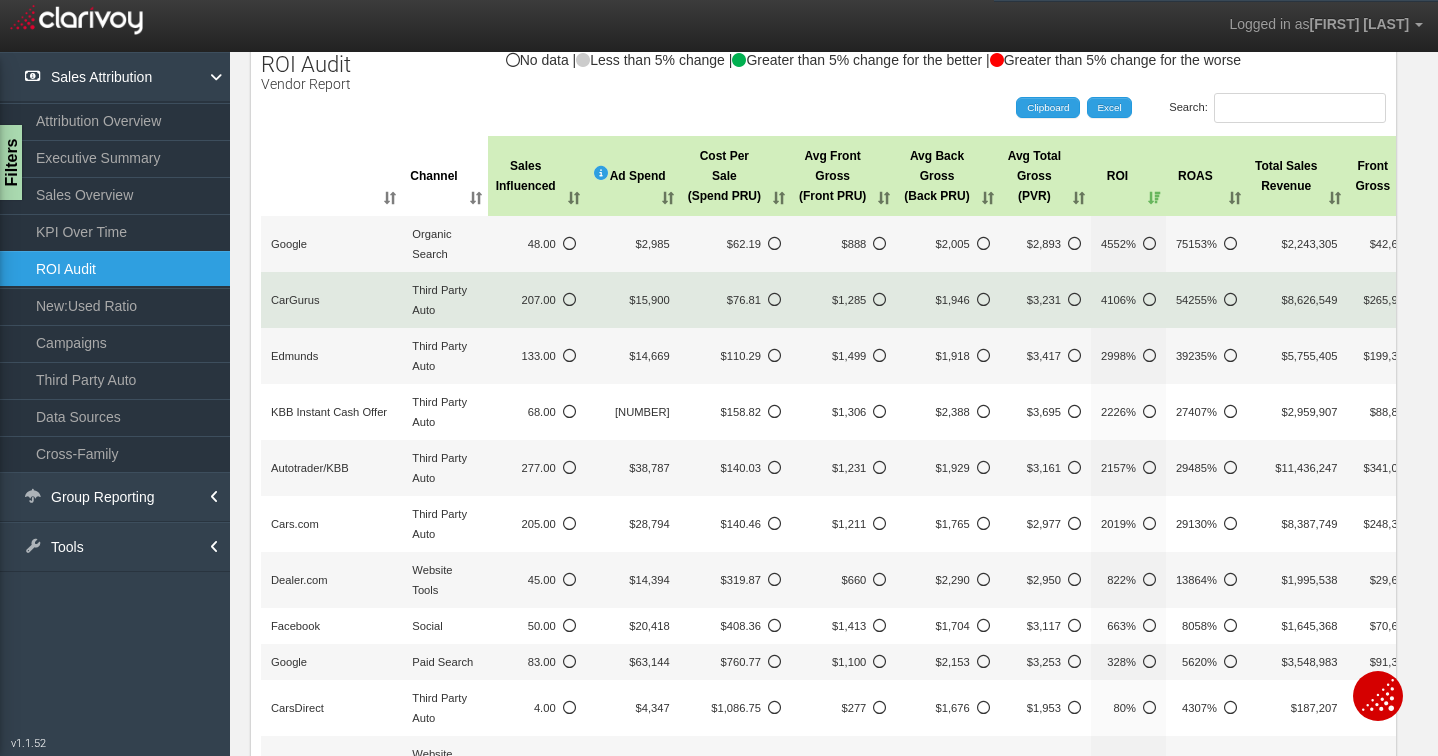 scroll, scrollTop: 166, scrollLeft: 0, axis: vertical 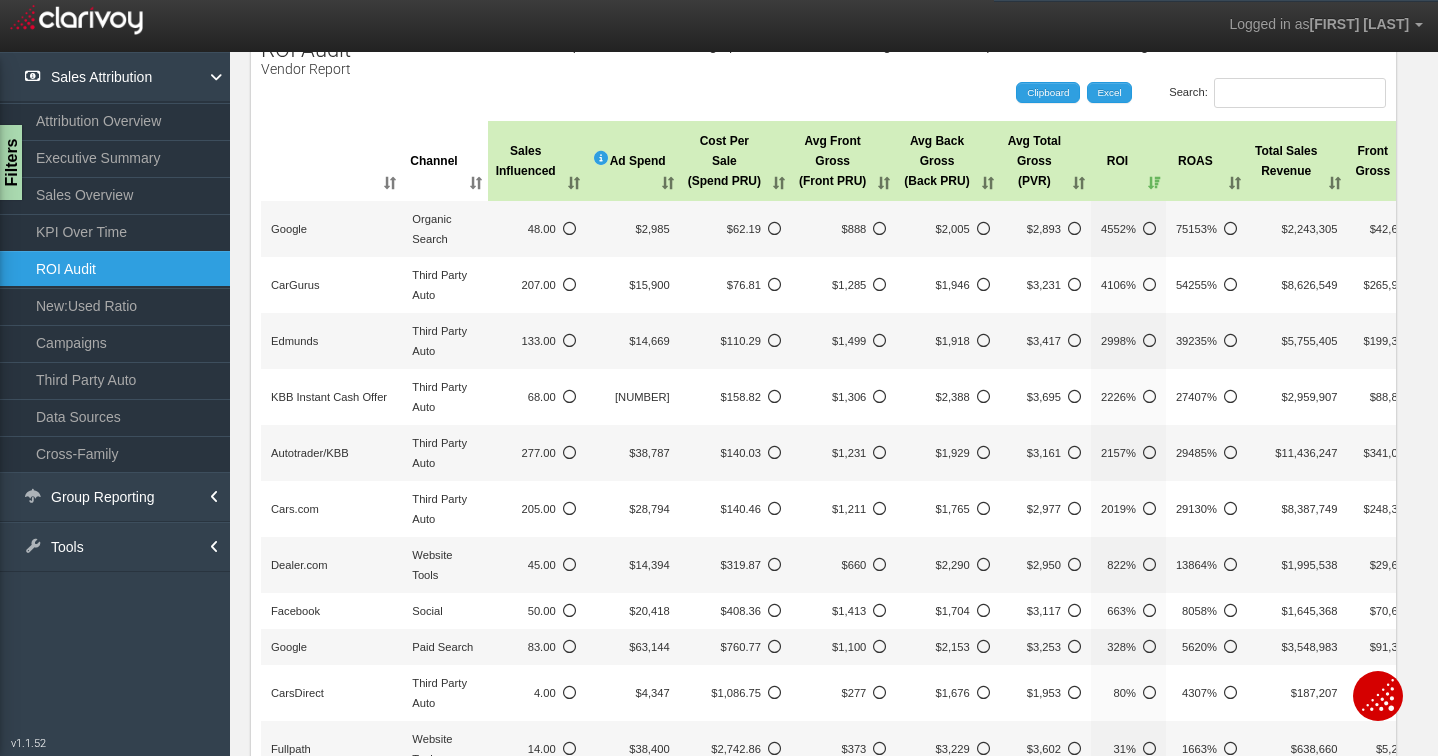 click on "Sales  Influenced" at bounding box center (537, 161) 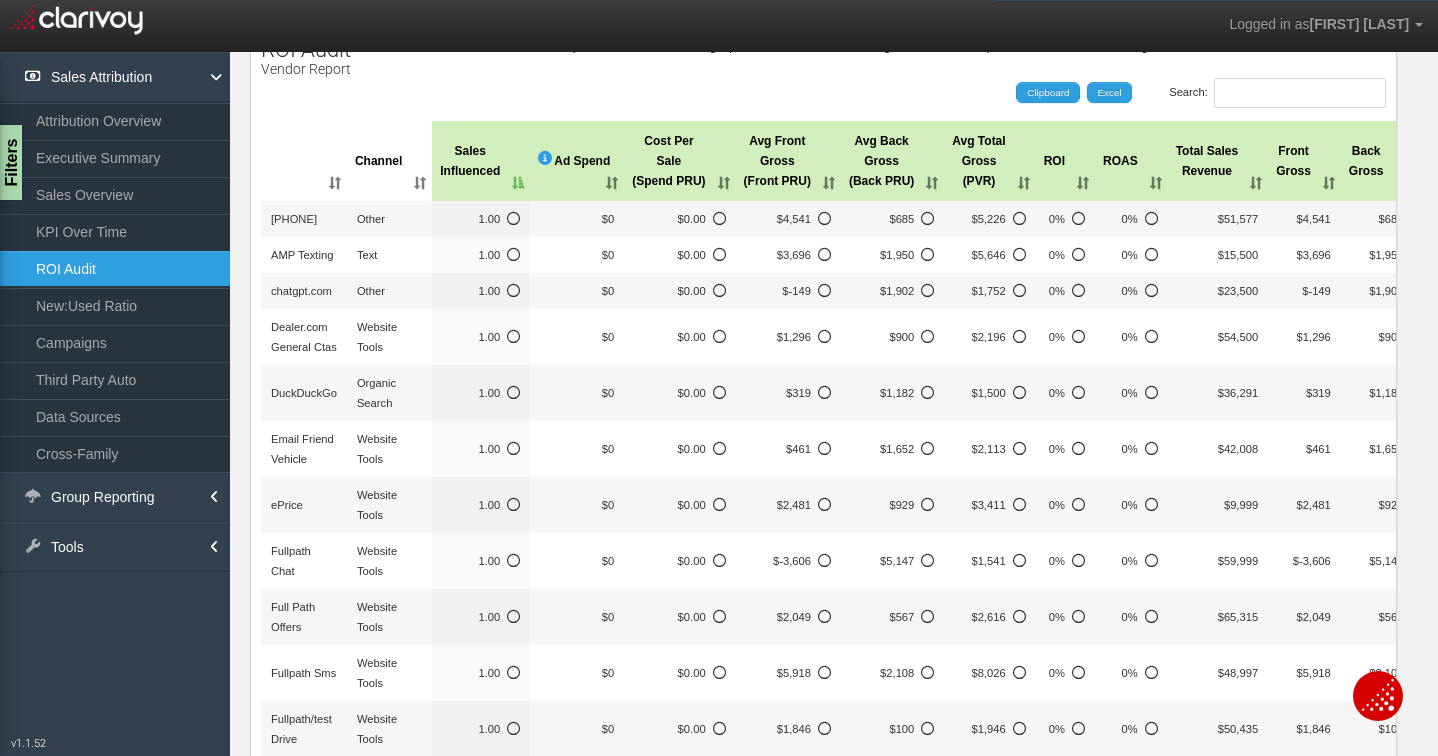 click on "Sales  Influenced" at bounding box center (481, 161) 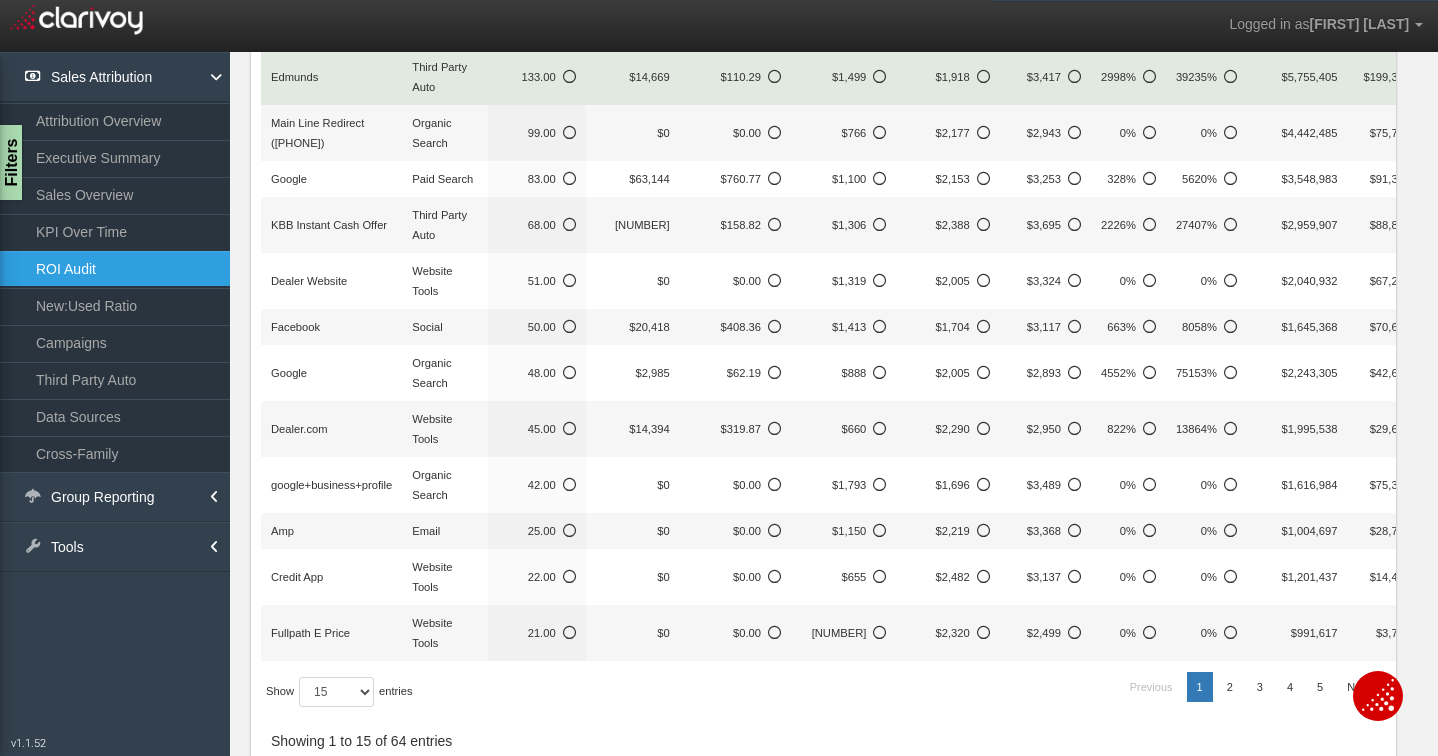 scroll, scrollTop: 490, scrollLeft: 0, axis: vertical 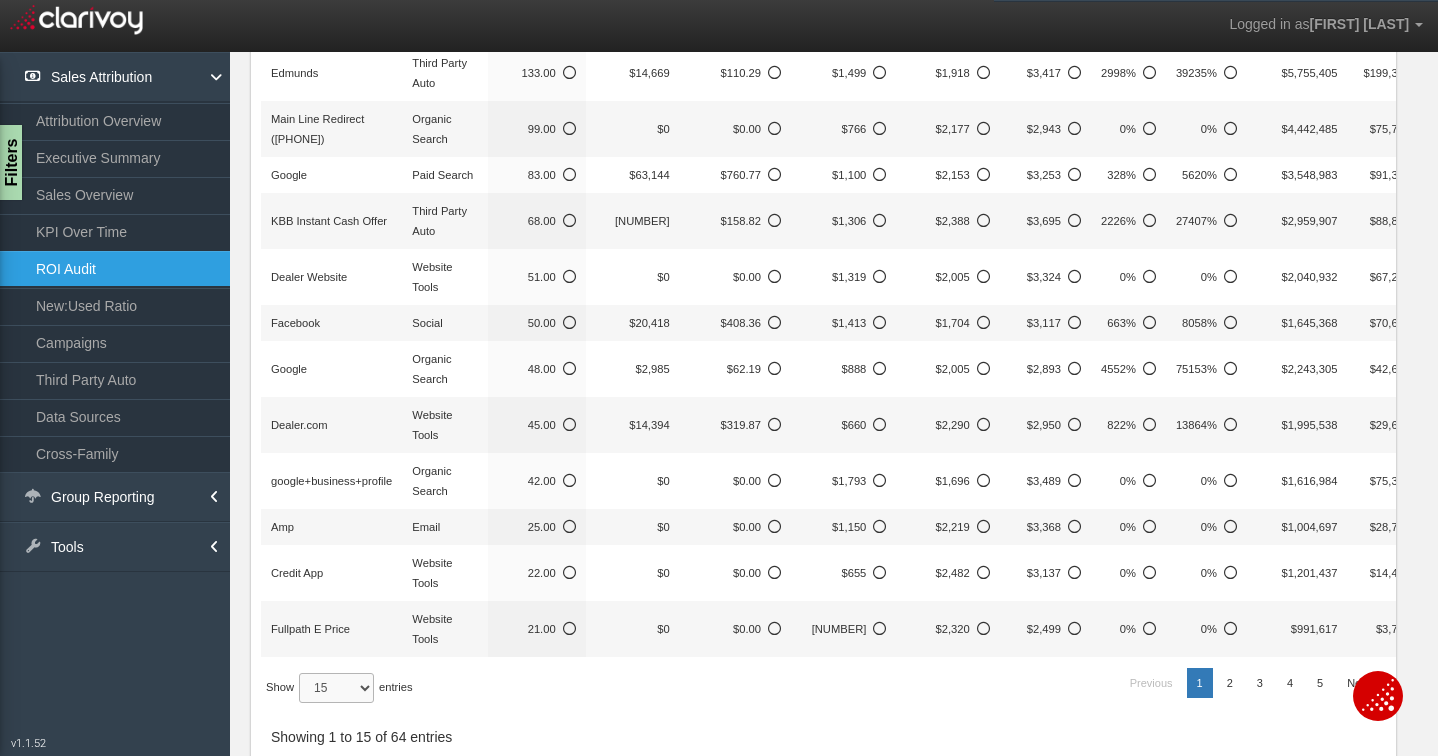 select on "-1" 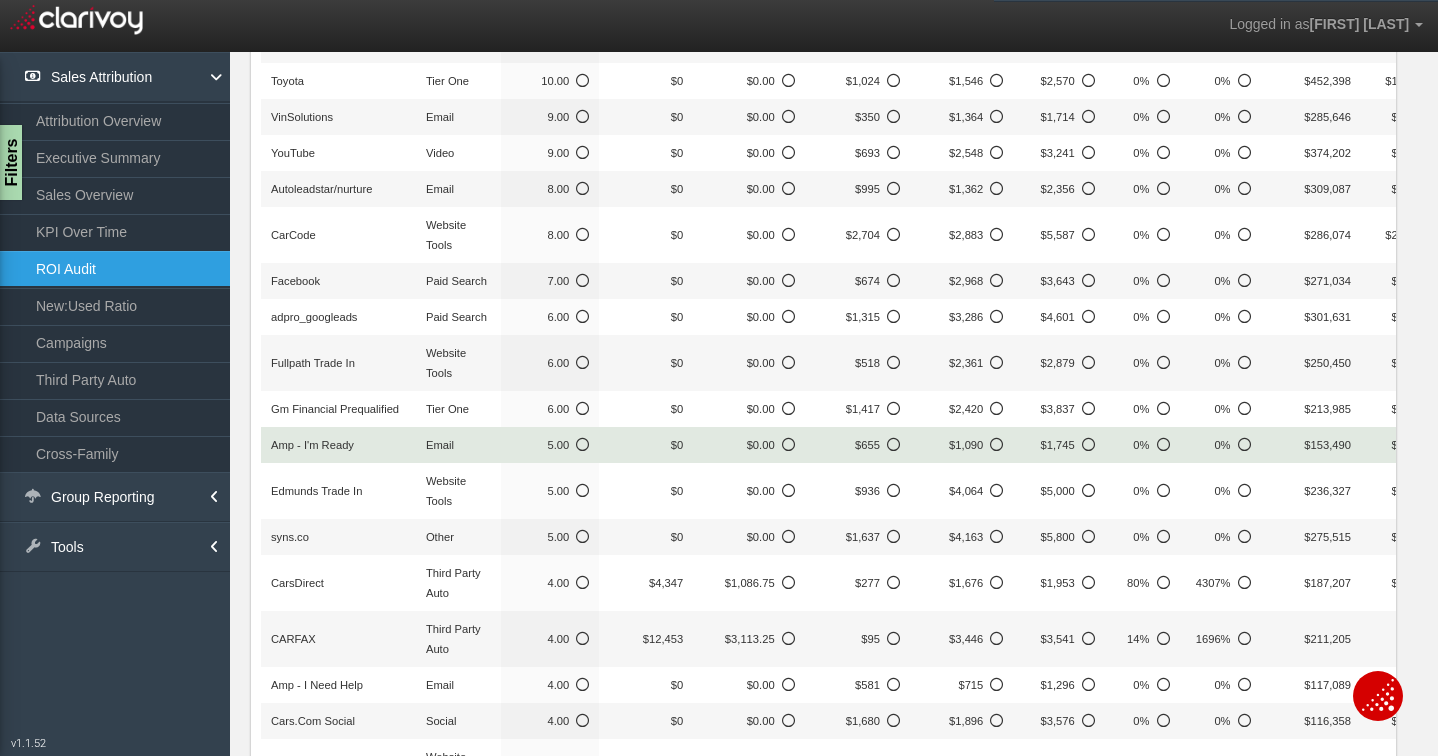 scroll, scrollTop: 1382, scrollLeft: 0, axis: vertical 